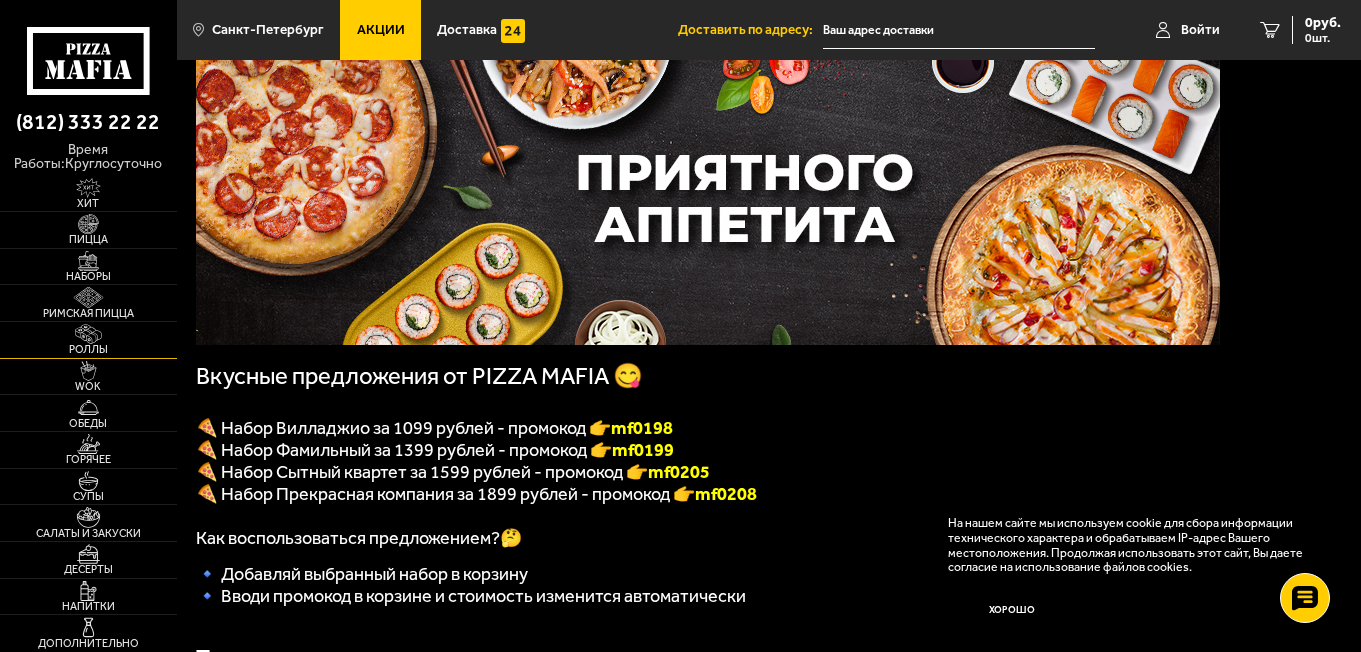scroll, scrollTop: 300, scrollLeft: 0, axis: vertical 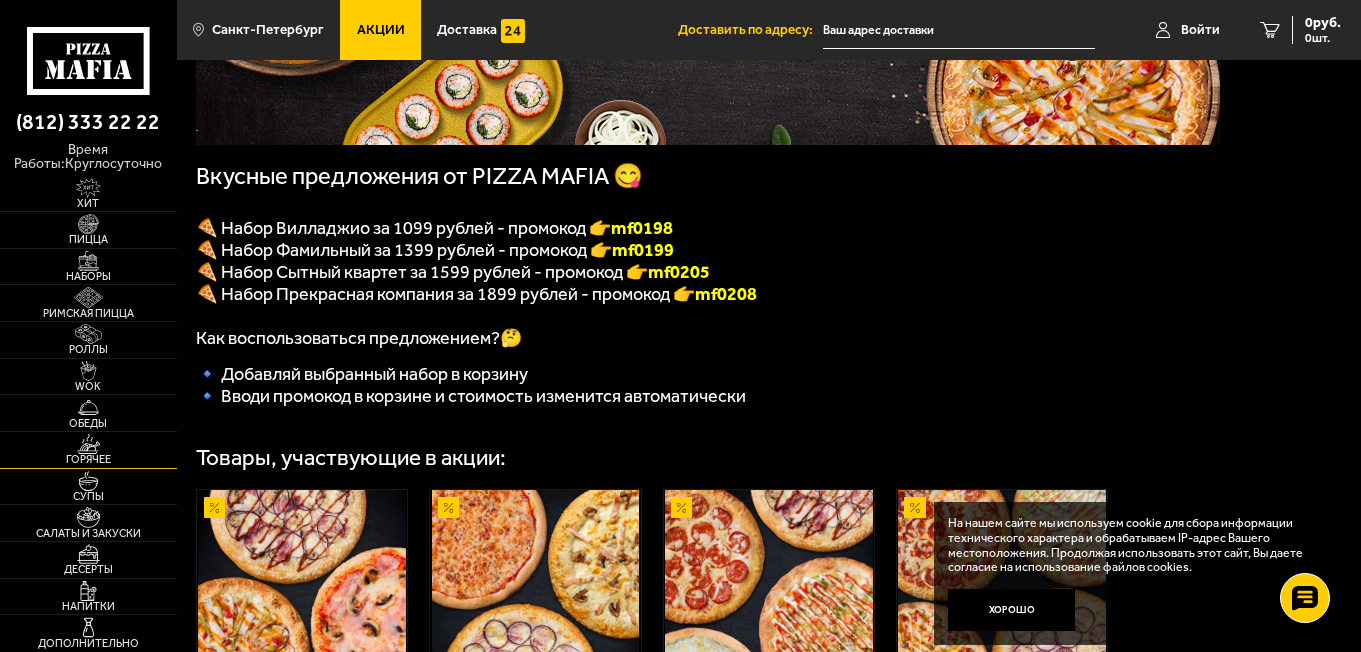 click at bounding box center (88, 444) 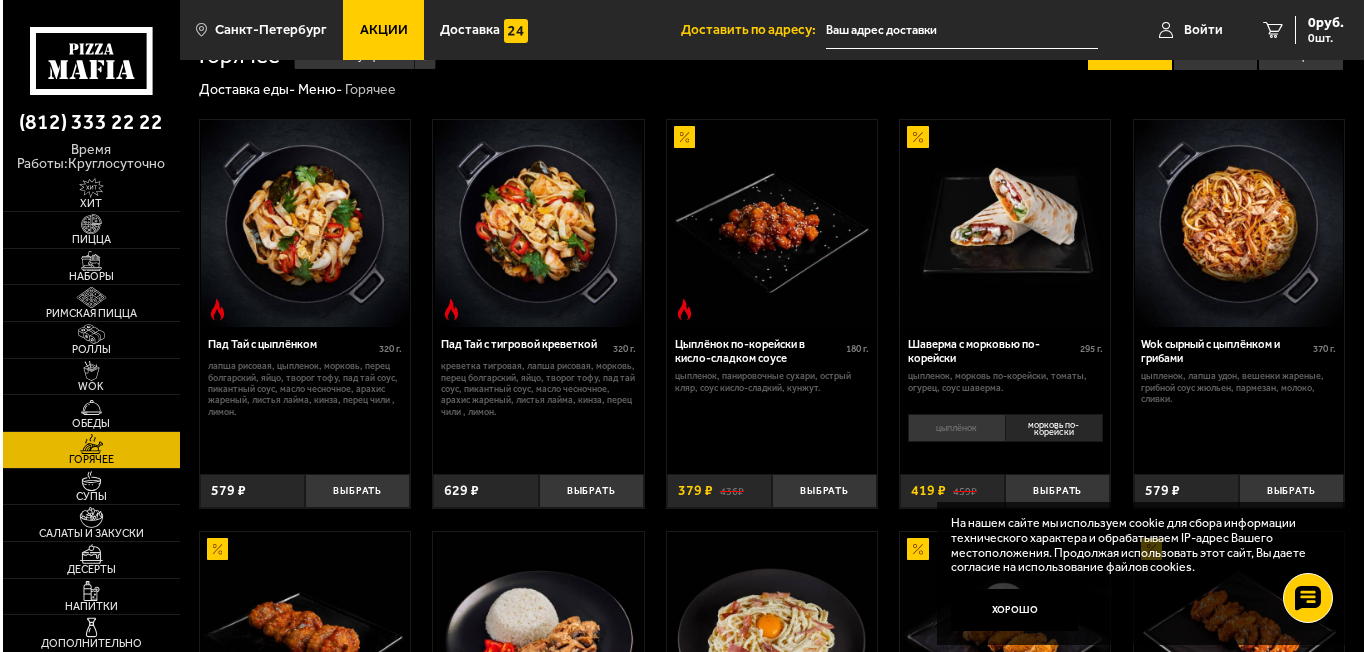 scroll, scrollTop: 0, scrollLeft: 0, axis: both 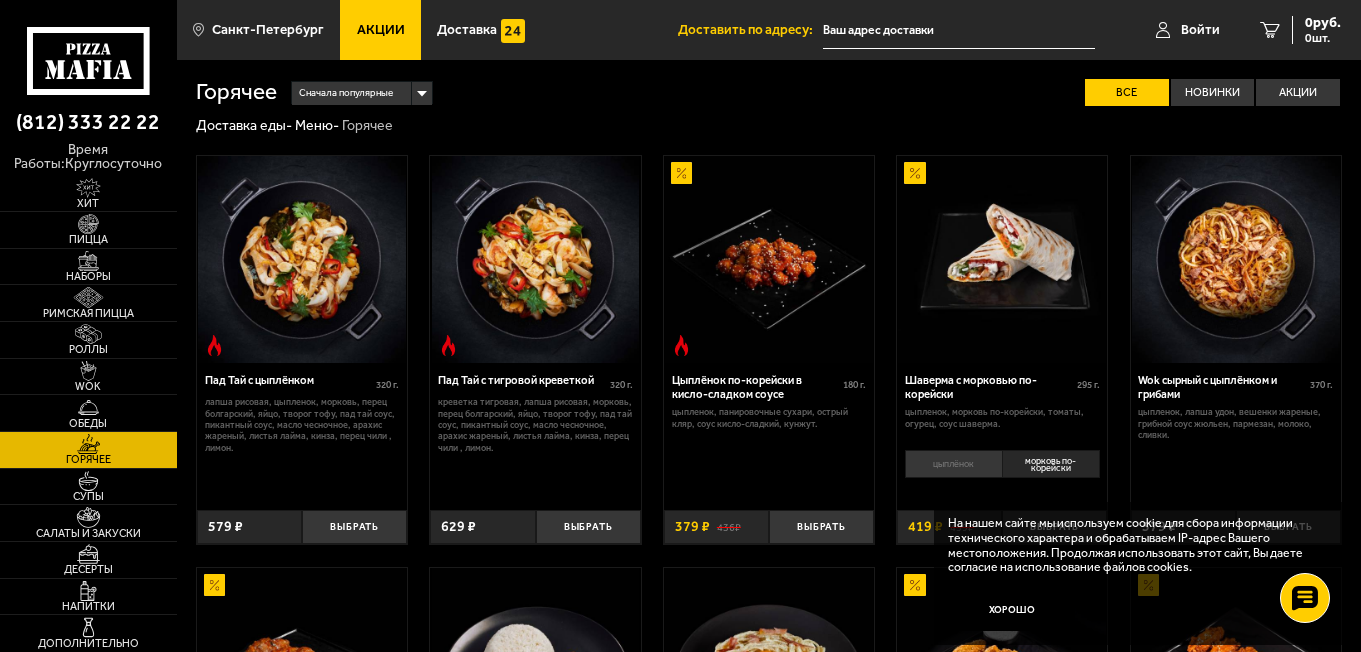 click on "Сначала популярные" at bounding box center [346, 93] 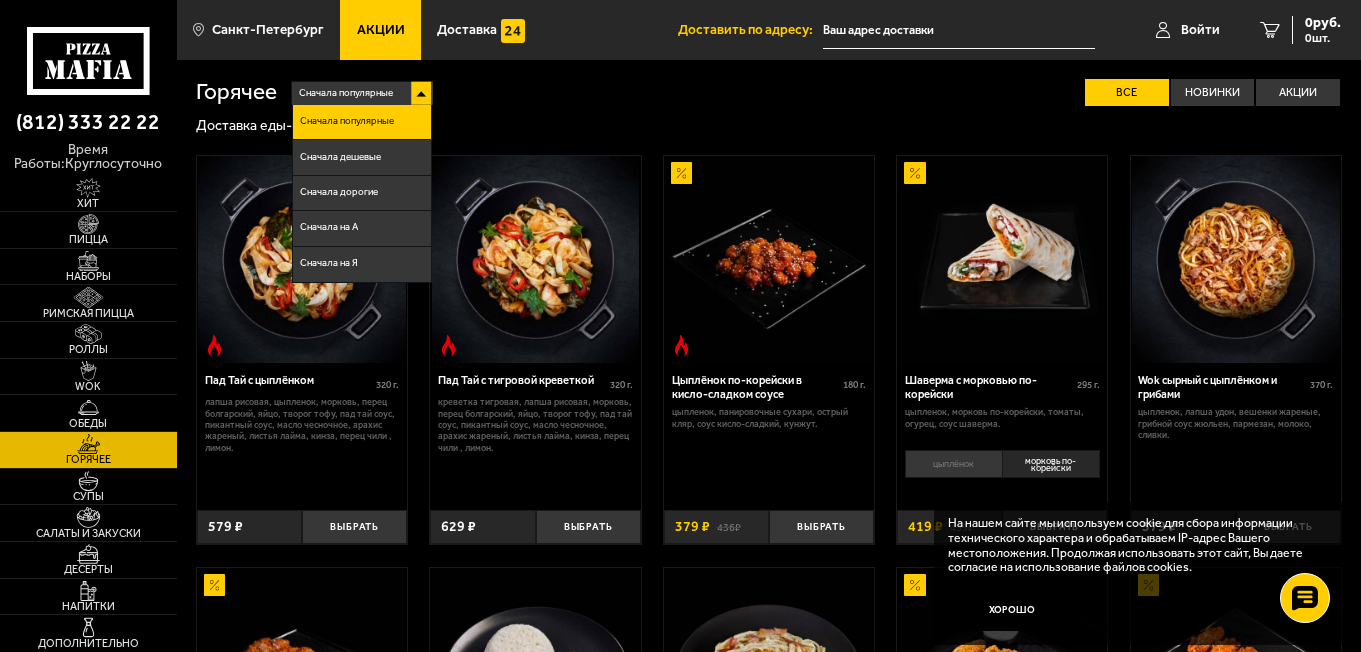 click on "Сначала популярные" at bounding box center (346, 93) 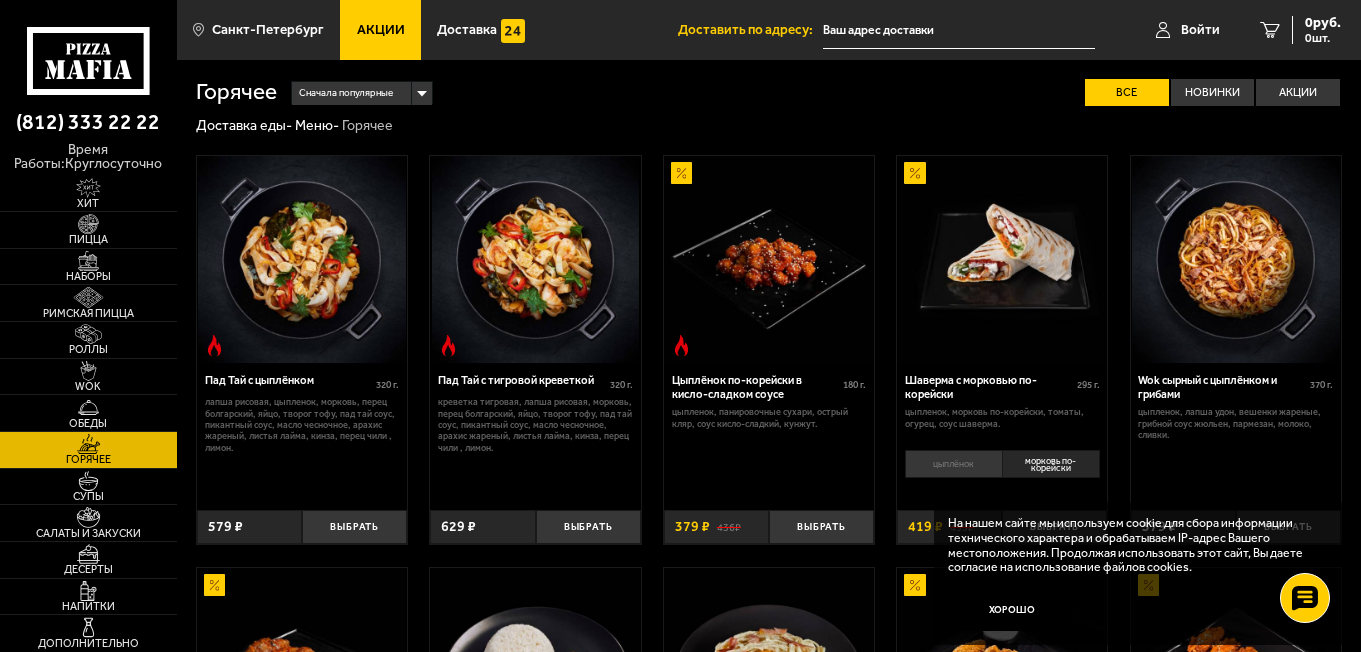 click at bounding box center [959, 30] 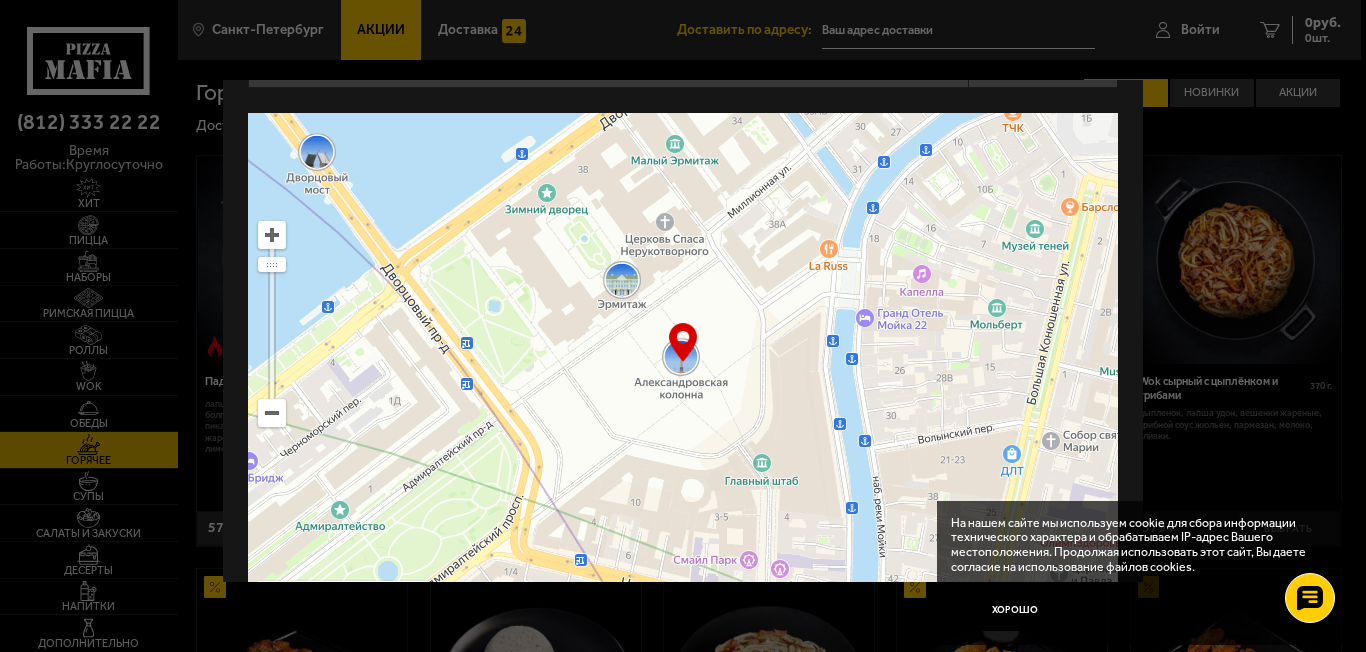 scroll, scrollTop: 100, scrollLeft: 0, axis: vertical 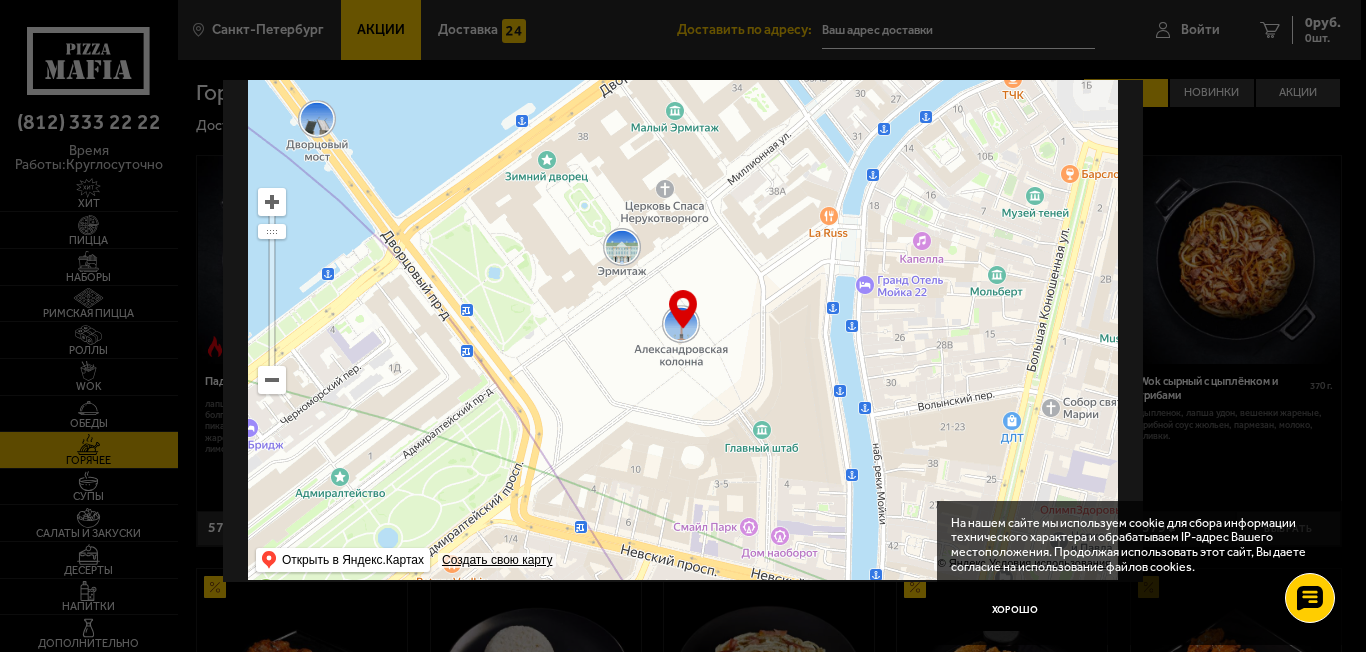 click at bounding box center (272, 380) 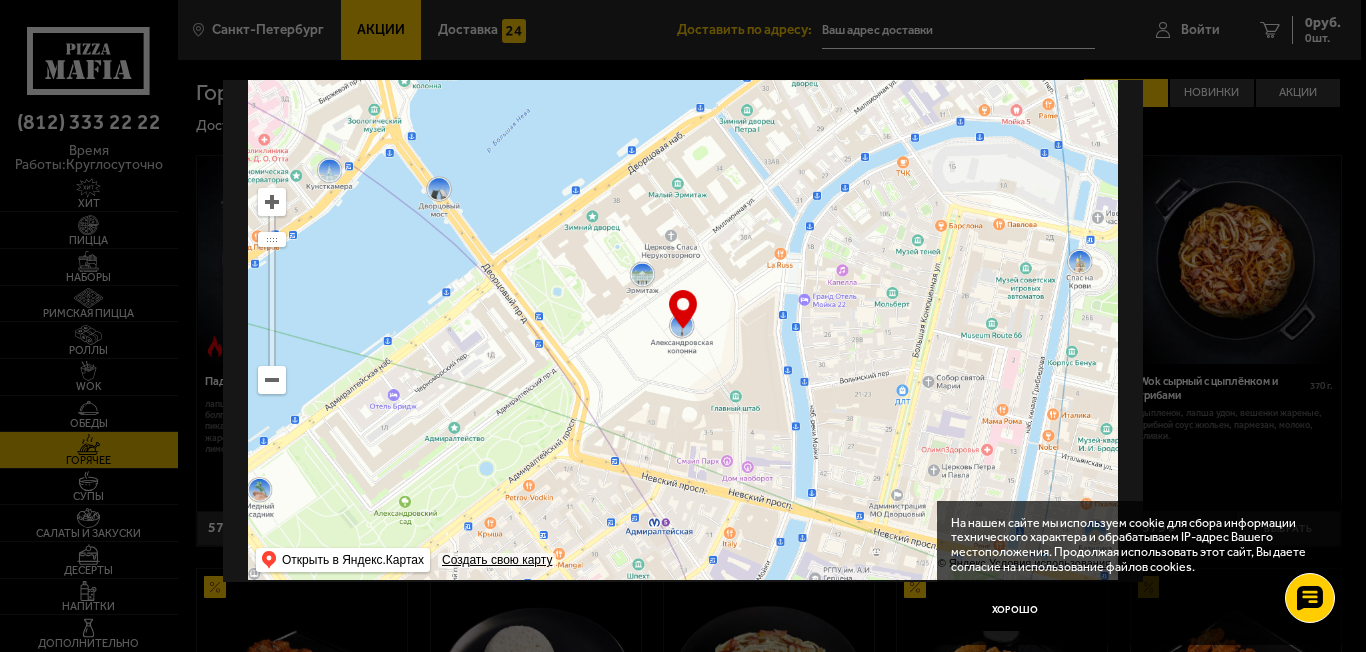 click at bounding box center [272, 380] 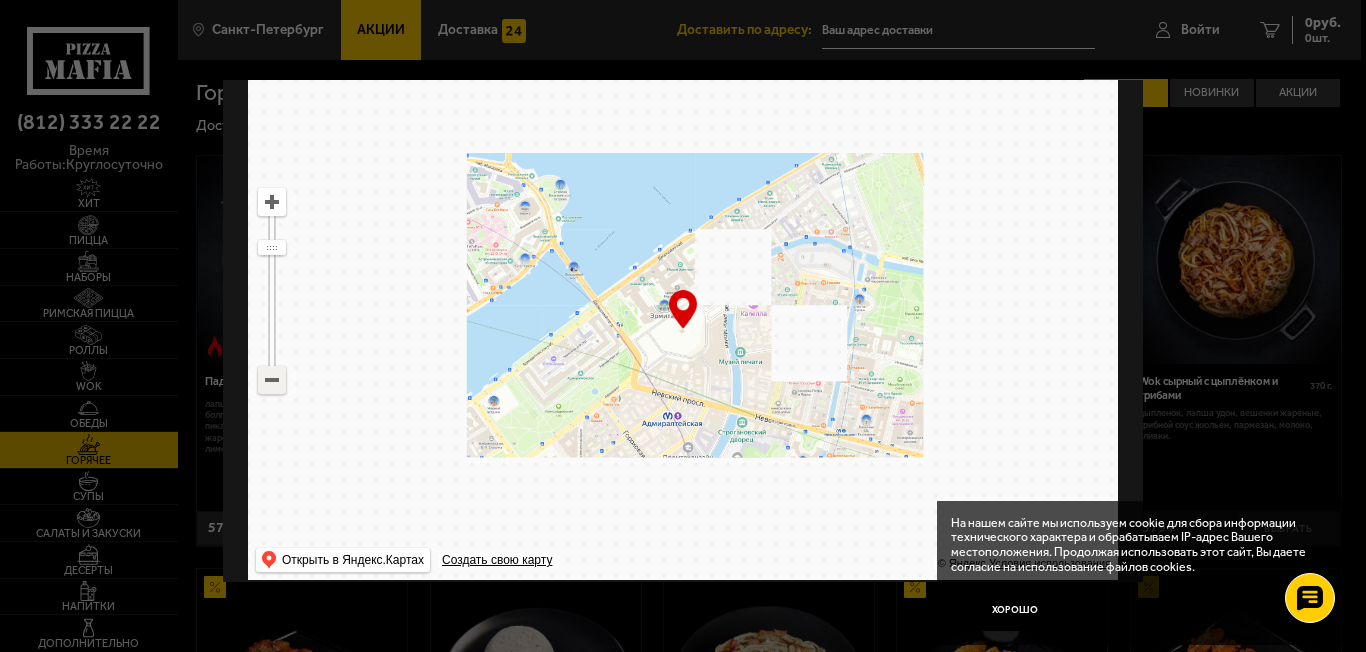 click at bounding box center (272, 380) 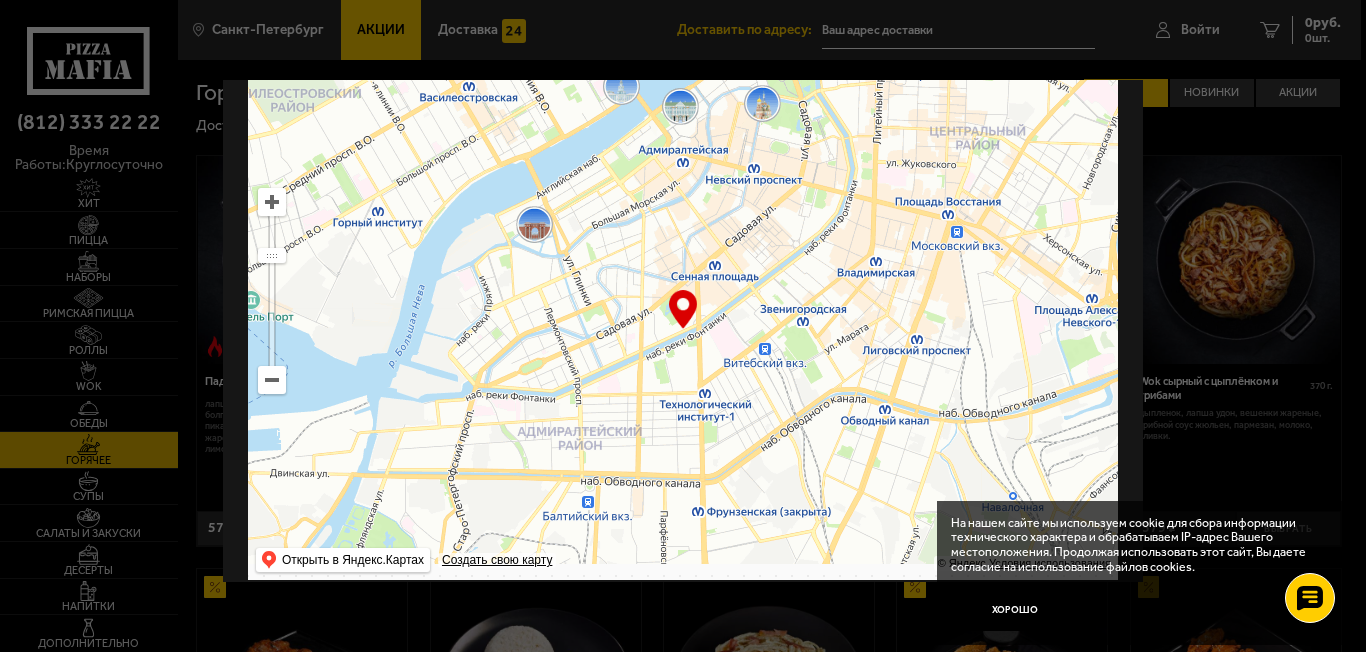 drag, startPoint x: 614, startPoint y: 471, endPoint x: 619, endPoint y: 230, distance: 241.05186 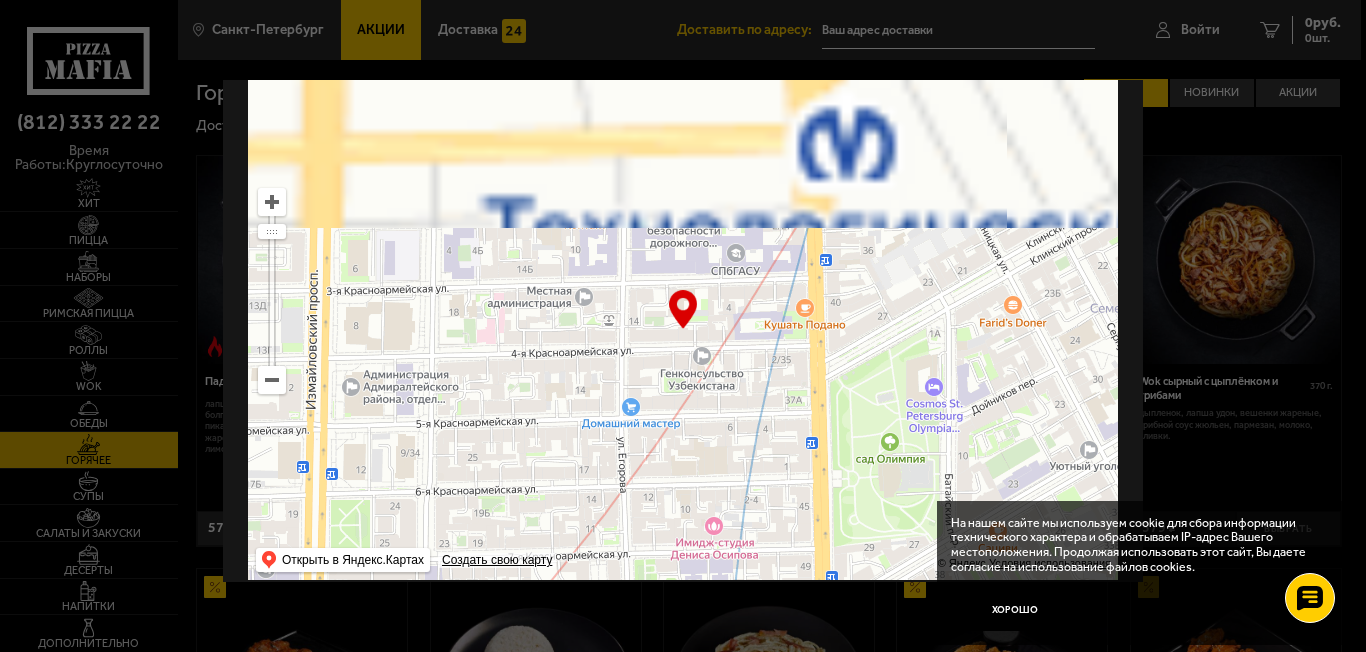 drag, startPoint x: 534, startPoint y: 415, endPoint x: 595, endPoint y: 355, distance: 85.56284 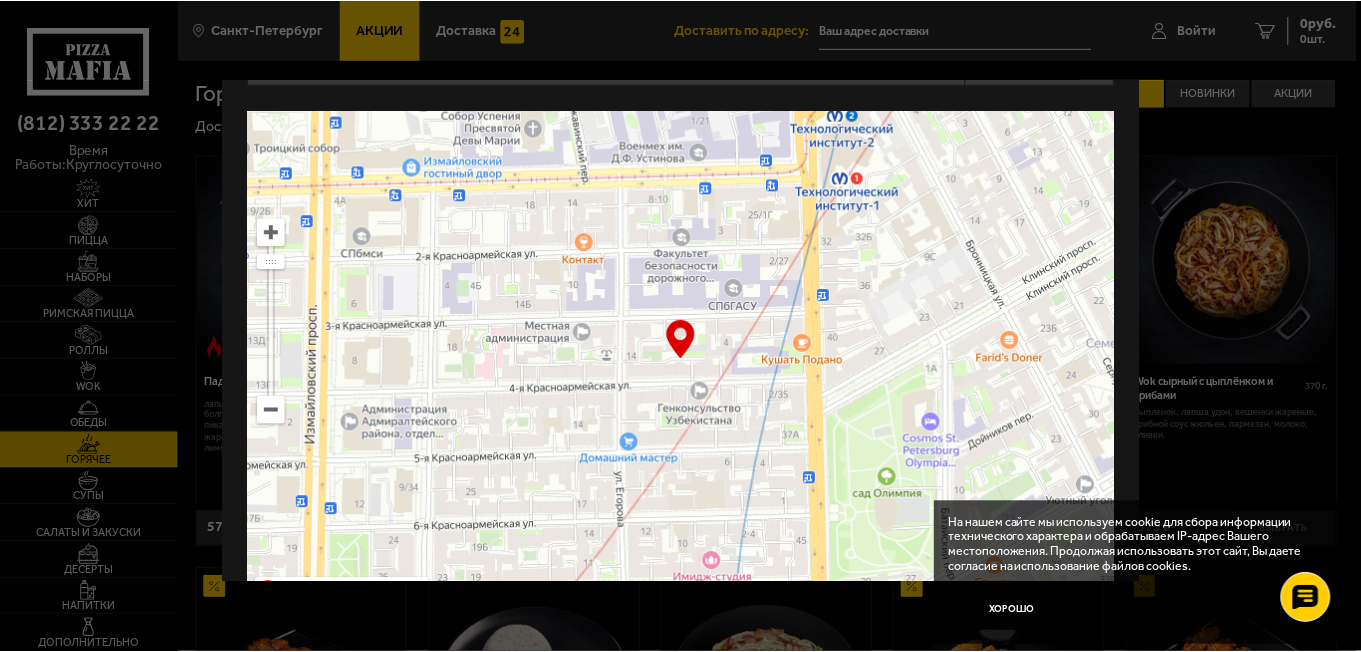 scroll, scrollTop: 23, scrollLeft: 0, axis: vertical 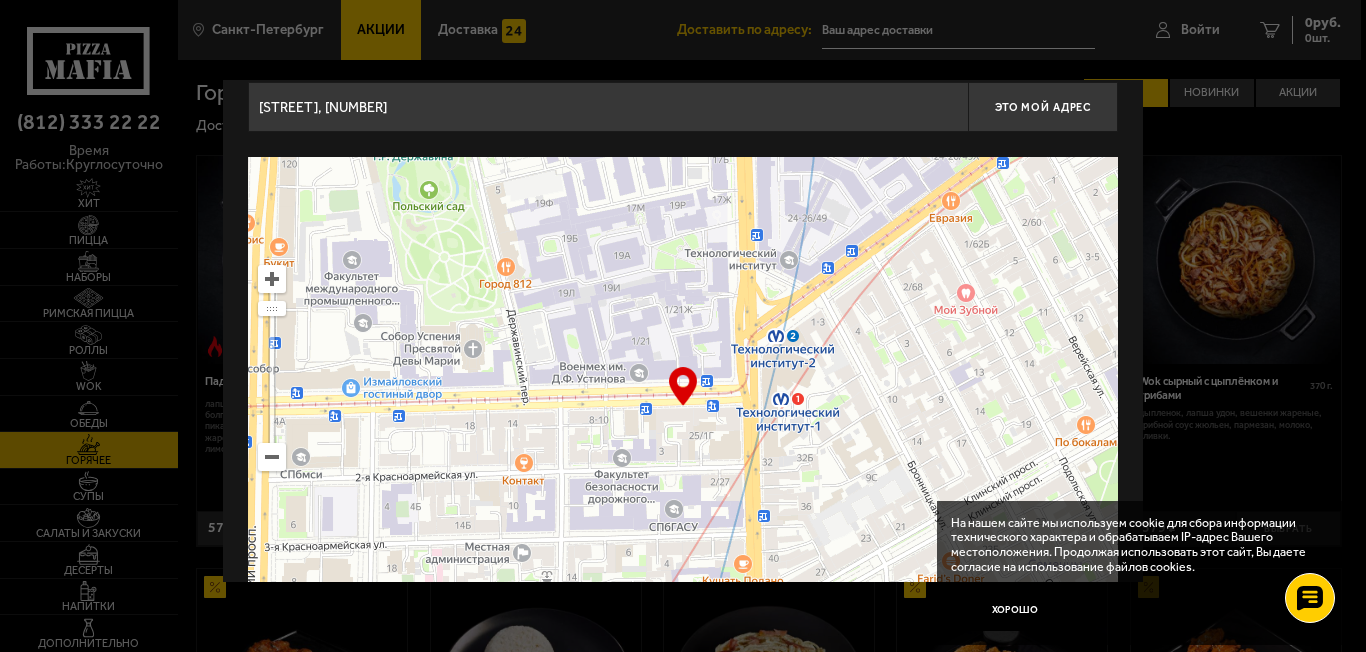 drag, startPoint x: 473, startPoint y: 300, endPoint x: 383, endPoint y: 514, distance: 232.15512 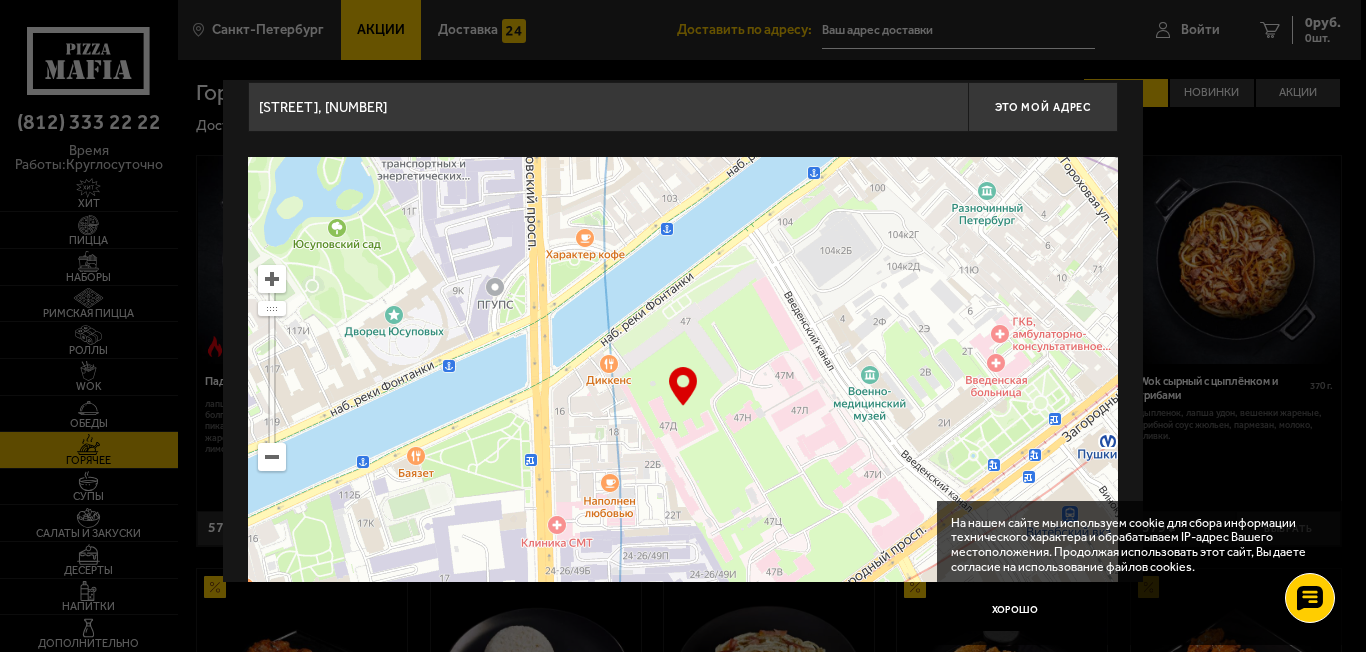 drag, startPoint x: 768, startPoint y: 306, endPoint x: 714, endPoint y: 555, distance: 254.78815 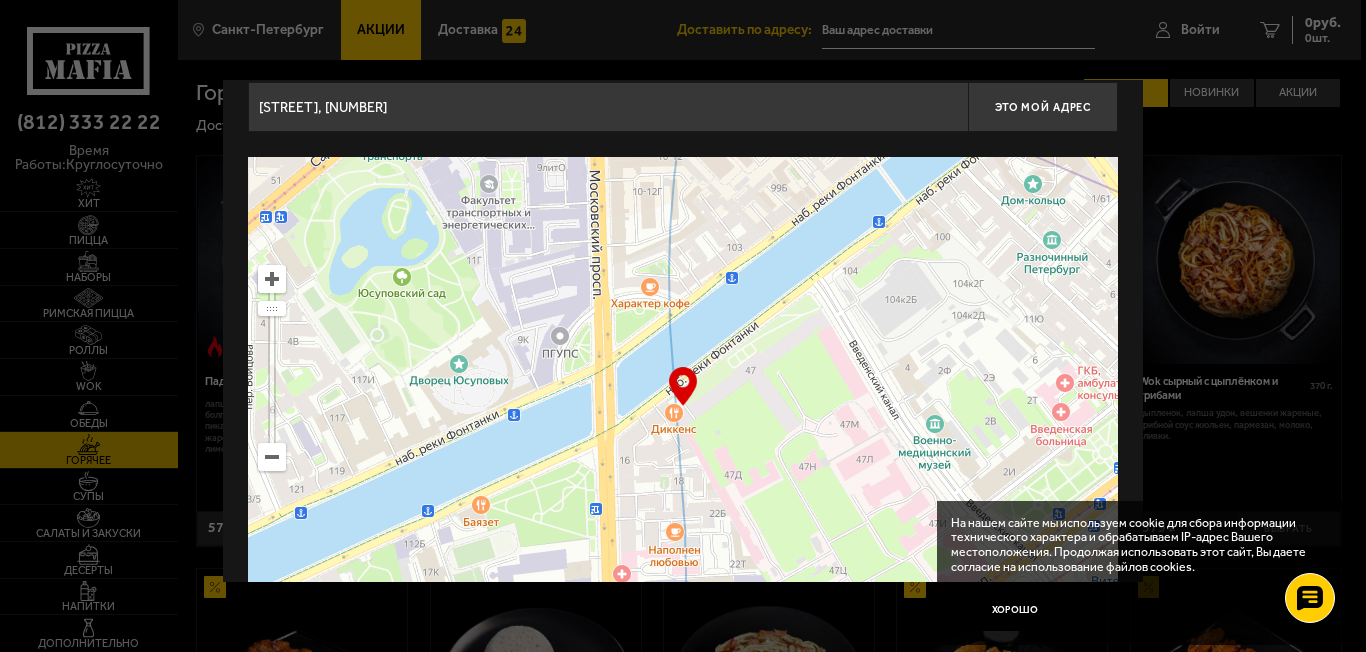 drag, startPoint x: 605, startPoint y: 261, endPoint x: 652, endPoint y: 135, distance: 134.48048 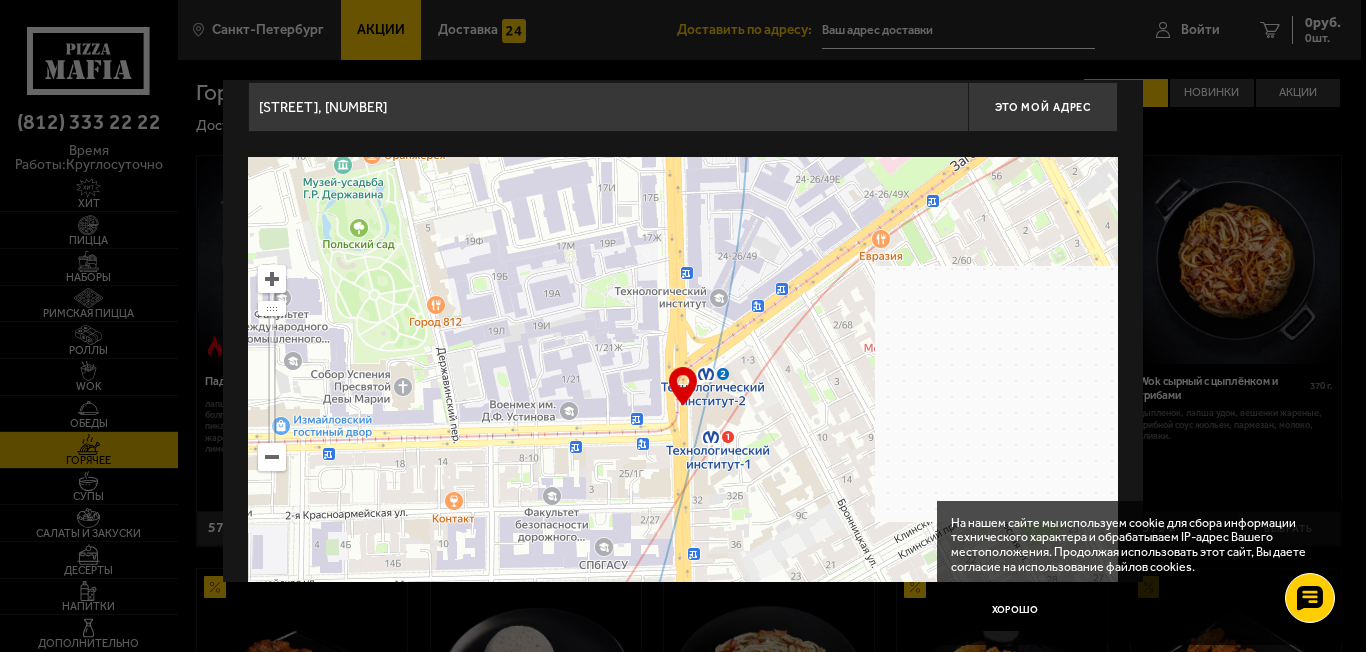 drag, startPoint x: 780, startPoint y: 454, endPoint x: 753, endPoint y: 173, distance: 282.29416 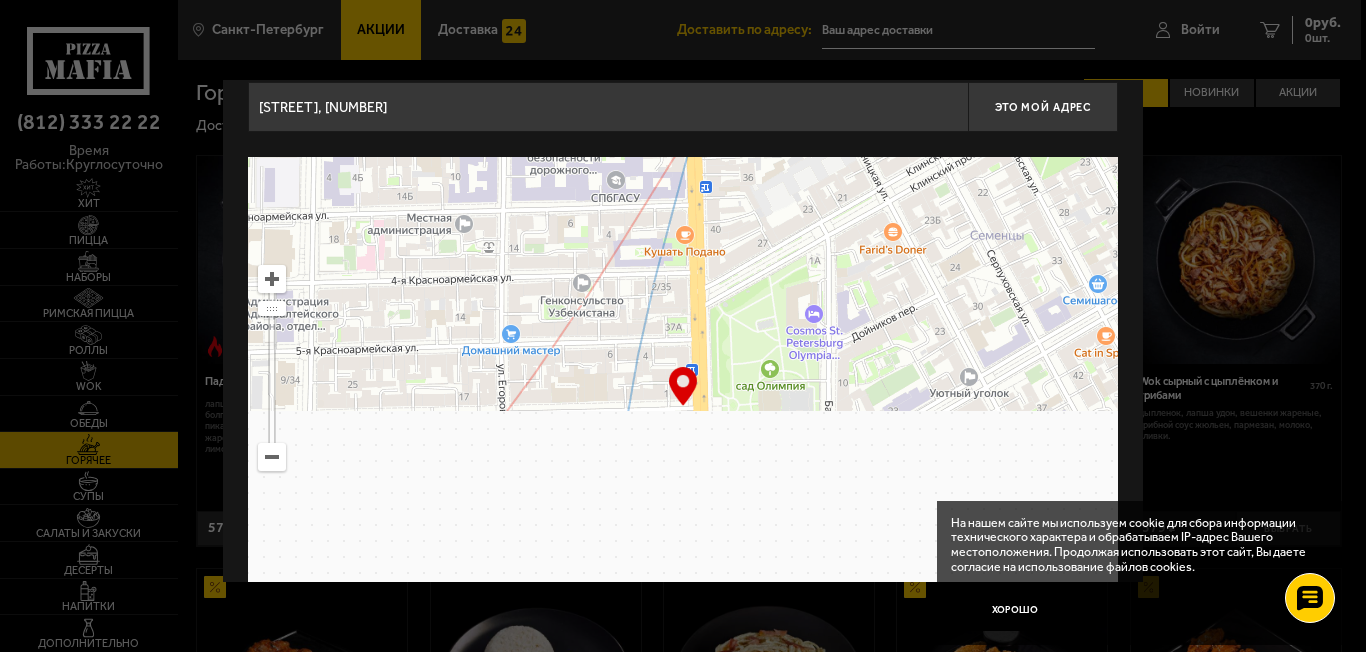 drag, startPoint x: 707, startPoint y: 507, endPoint x: 750, endPoint y: 268, distance: 242.83739 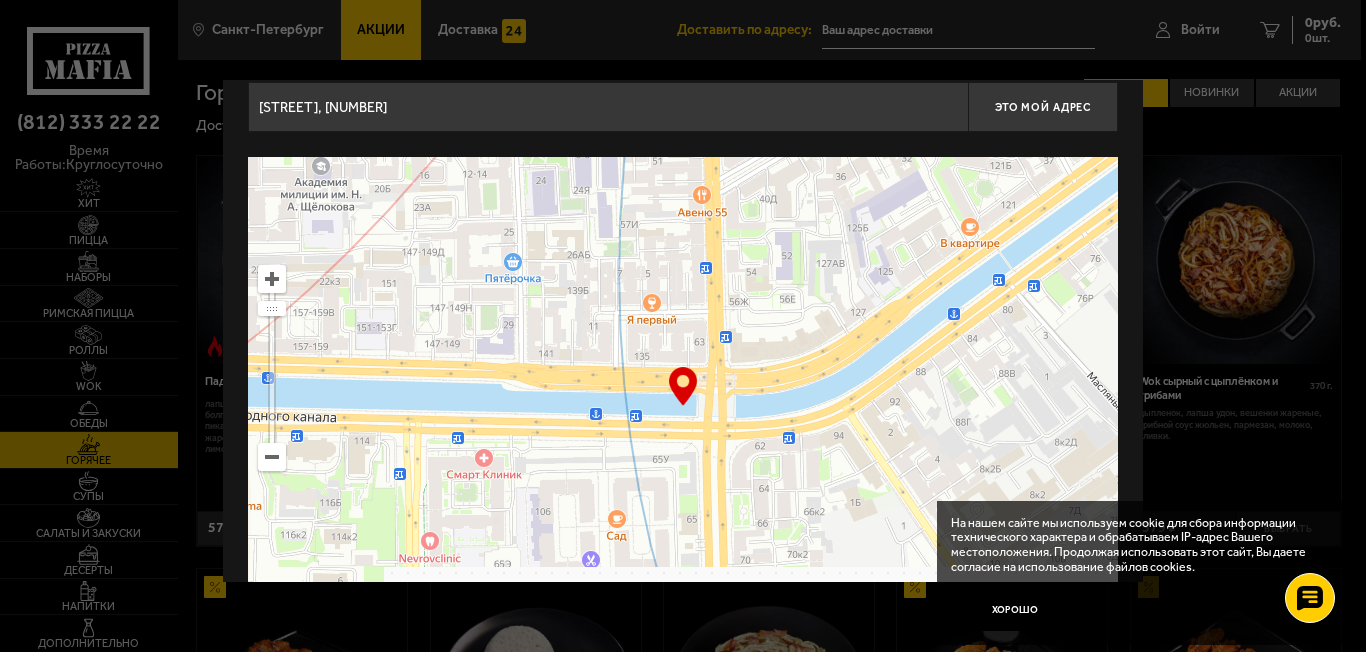 drag, startPoint x: 740, startPoint y: 322, endPoint x: 740, endPoint y: 261, distance: 61 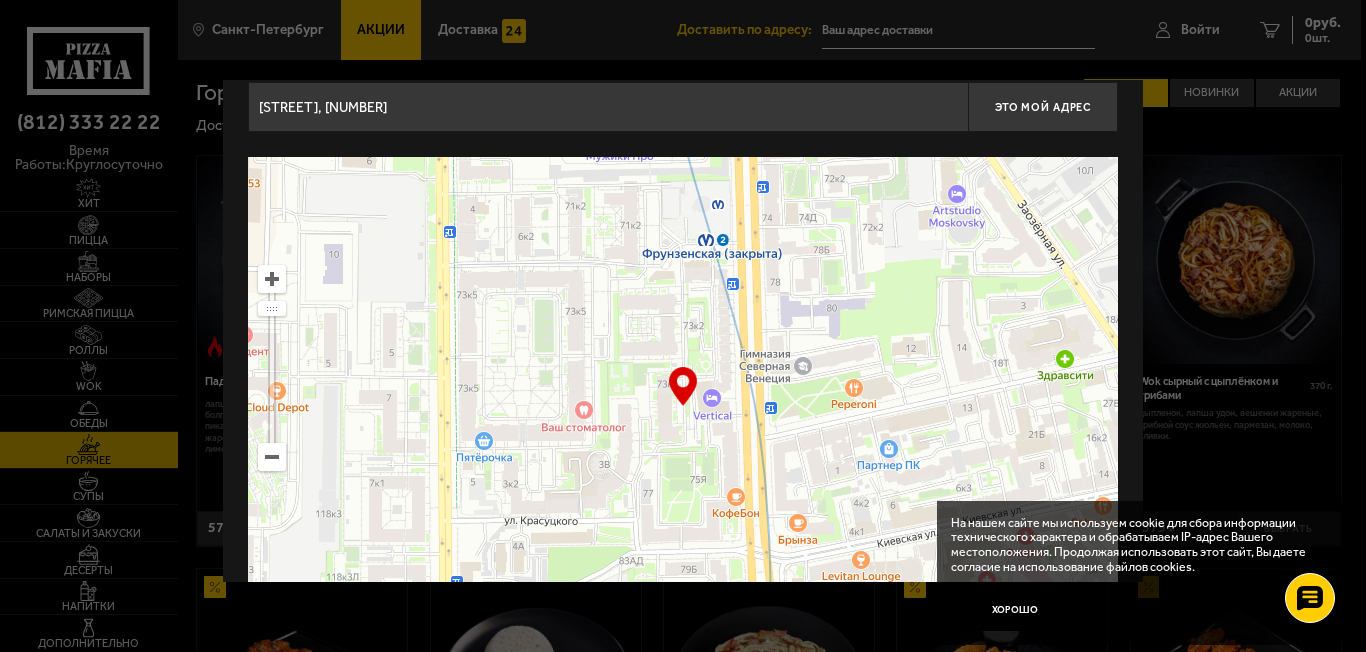 drag, startPoint x: 764, startPoint y: 451, endPoint x: 793, endPoint y: 219, distance: 233.80548 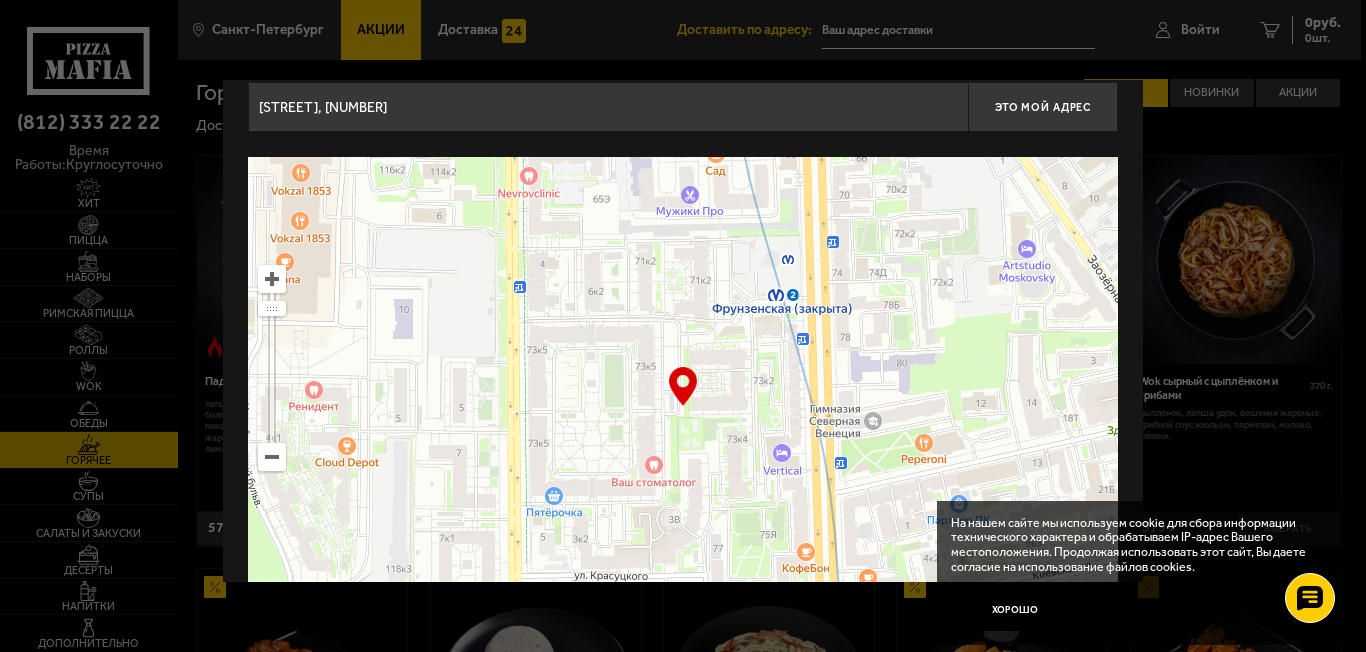 drag, startPoint x: 482, startPoint y: 338, endPoint x: 674, endPoint y: 500, distance: 251.21306 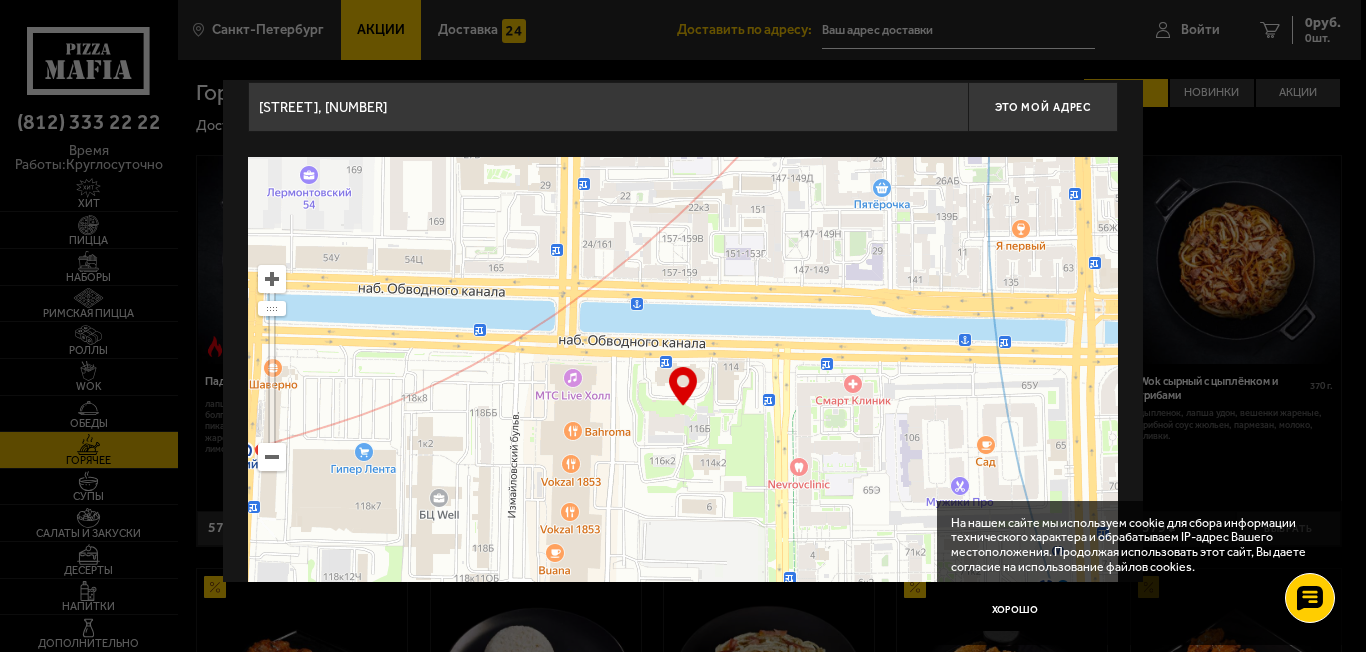 drag, startPoint x: 541, startPoint y: 306, endPoint x: 558, endPoint y: 451, distance: 145.99315 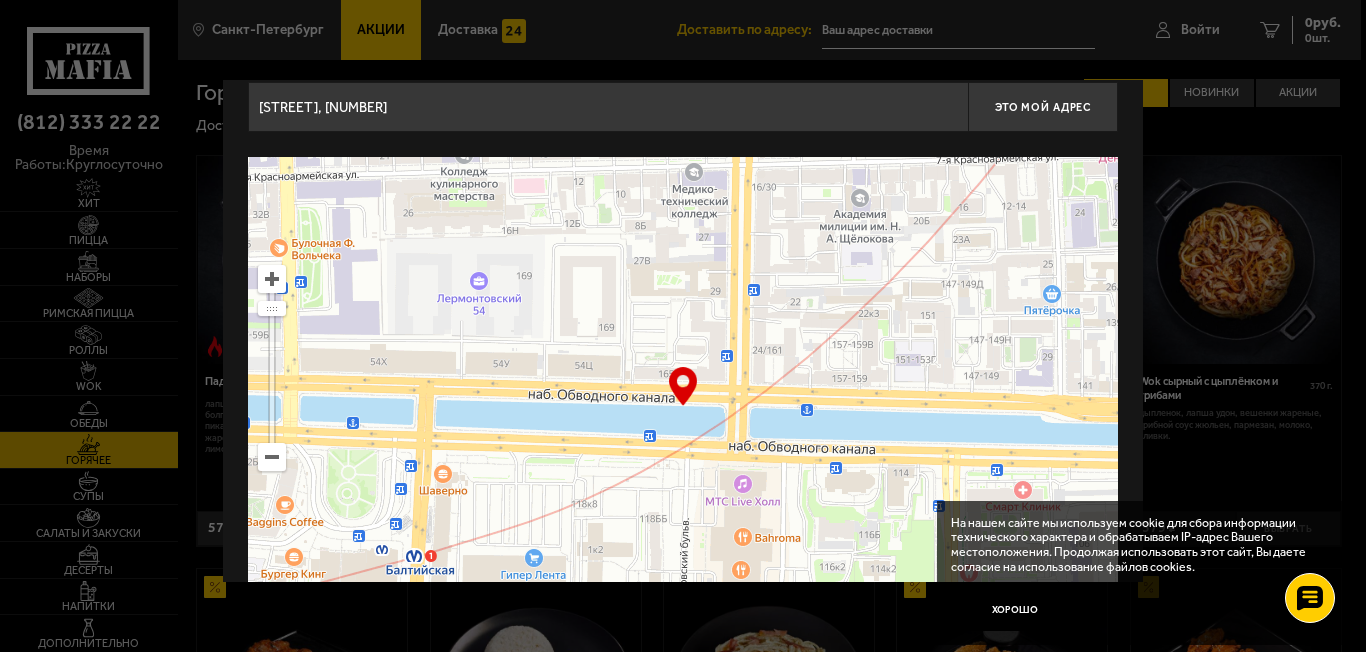 drag, startPoint x: 634, startPoint y: 356, endPoint x: 749, endPoint y: 301, distance: 127.47549 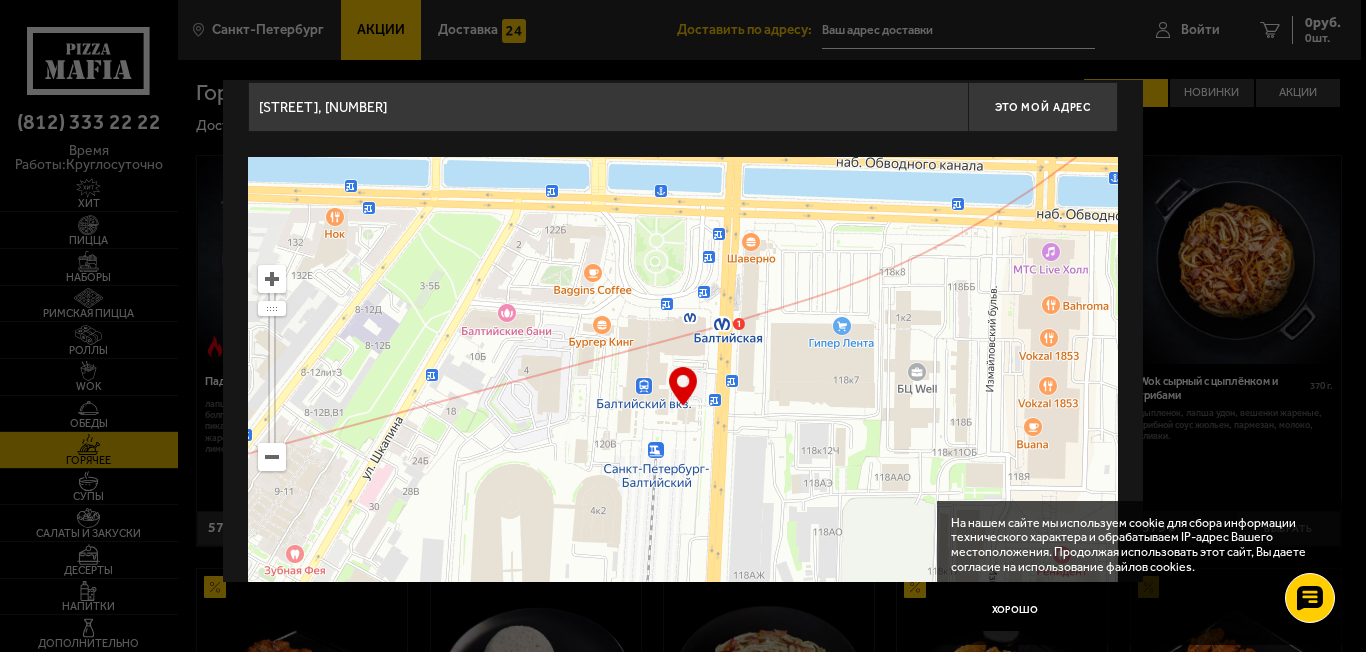 drag, startPoint x: 598, startPoint y: 366, endPoint x: 648, endPoint y: 245, distance: 130.92365 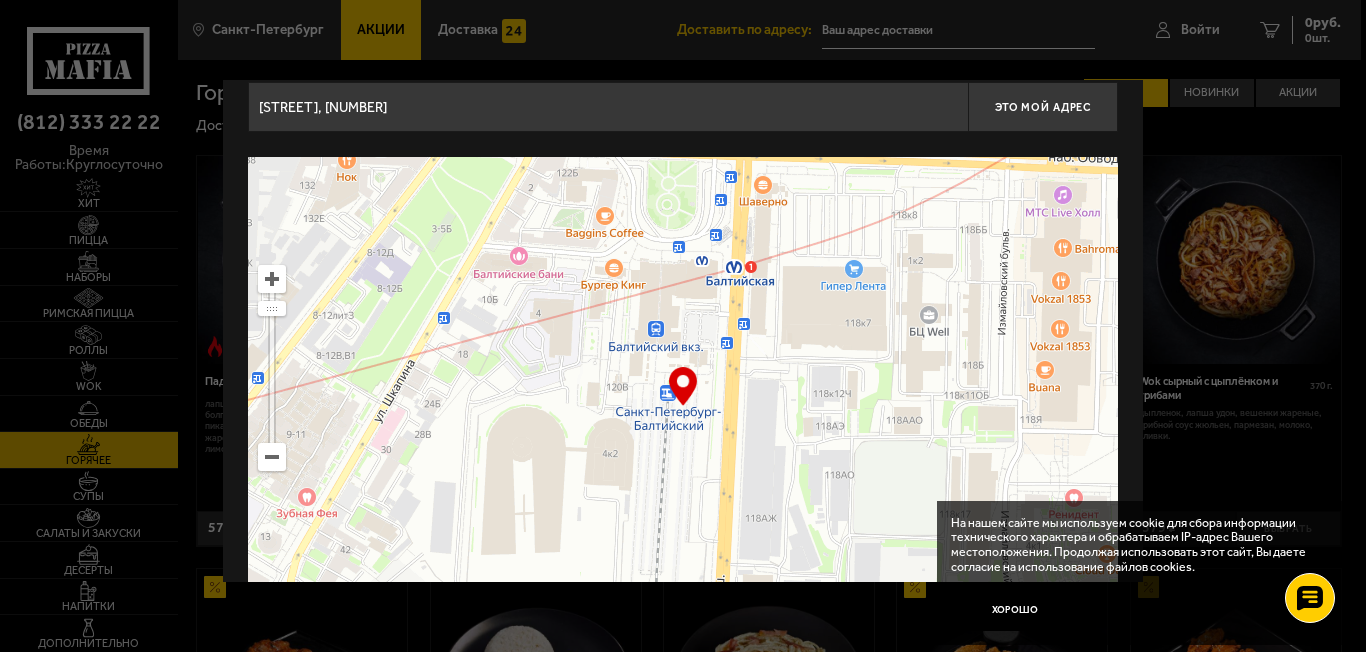 click at bounding box center [683, 407] 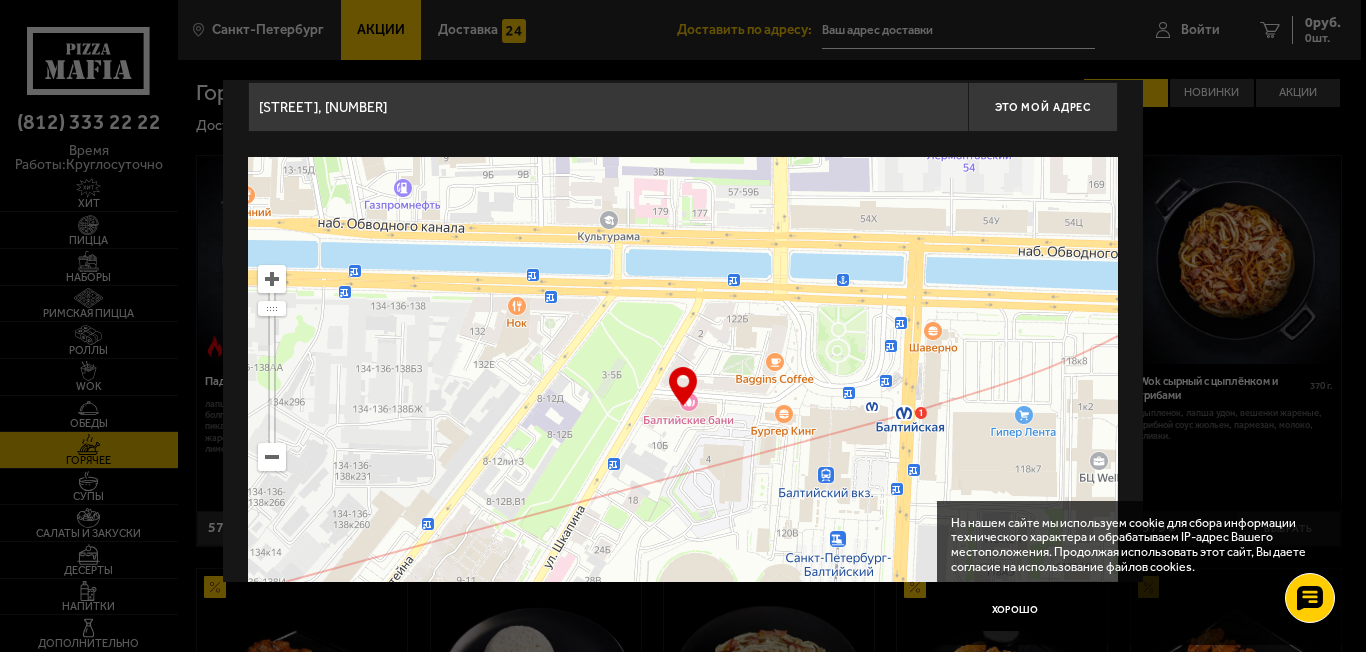 type on "[STREET], [NUMBER]" 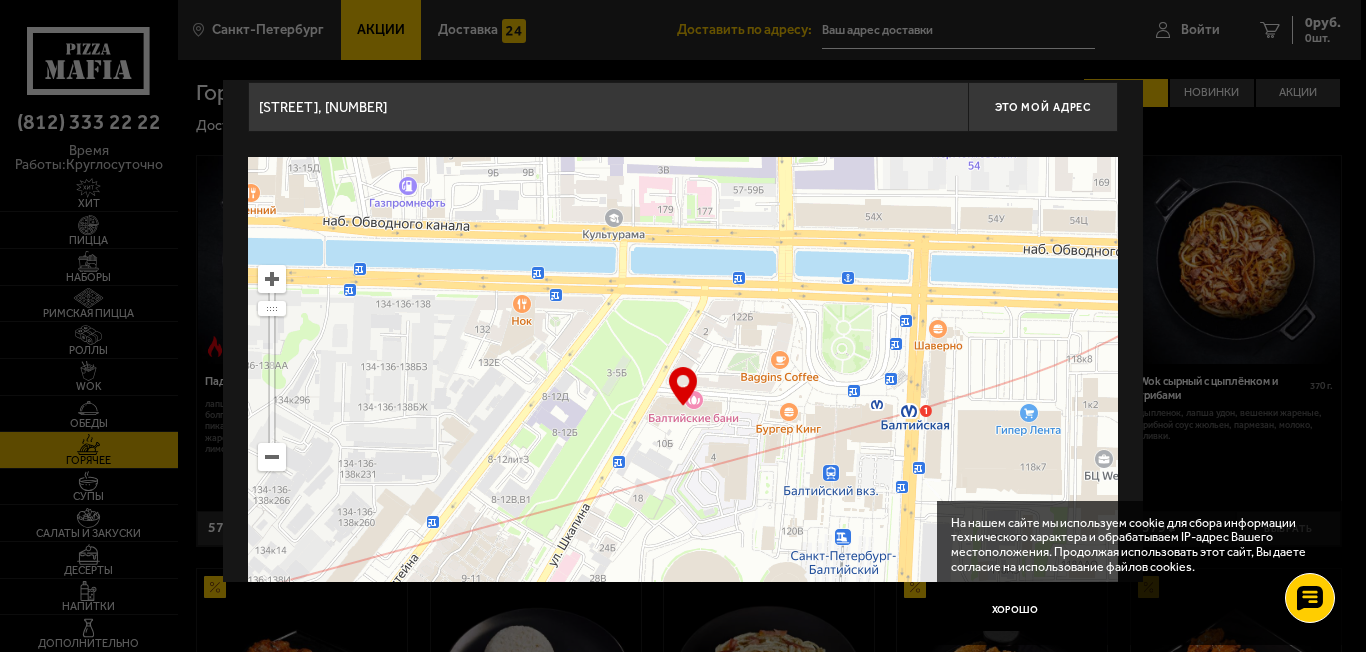 drag, startPoint x: 519, startPoint y: 323, endPoint x: 693, endPoint y: 467, distance: 225.85837 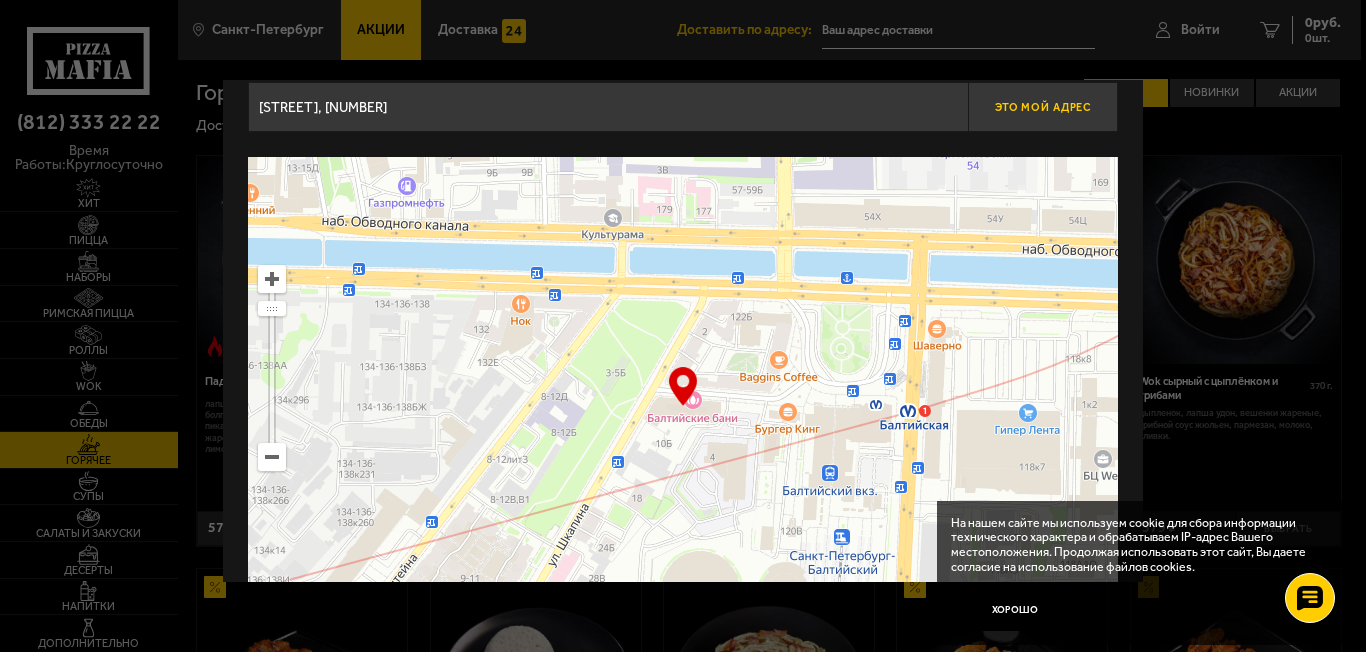 click on "Это мой адрес" at bounding box center [1043, 107] 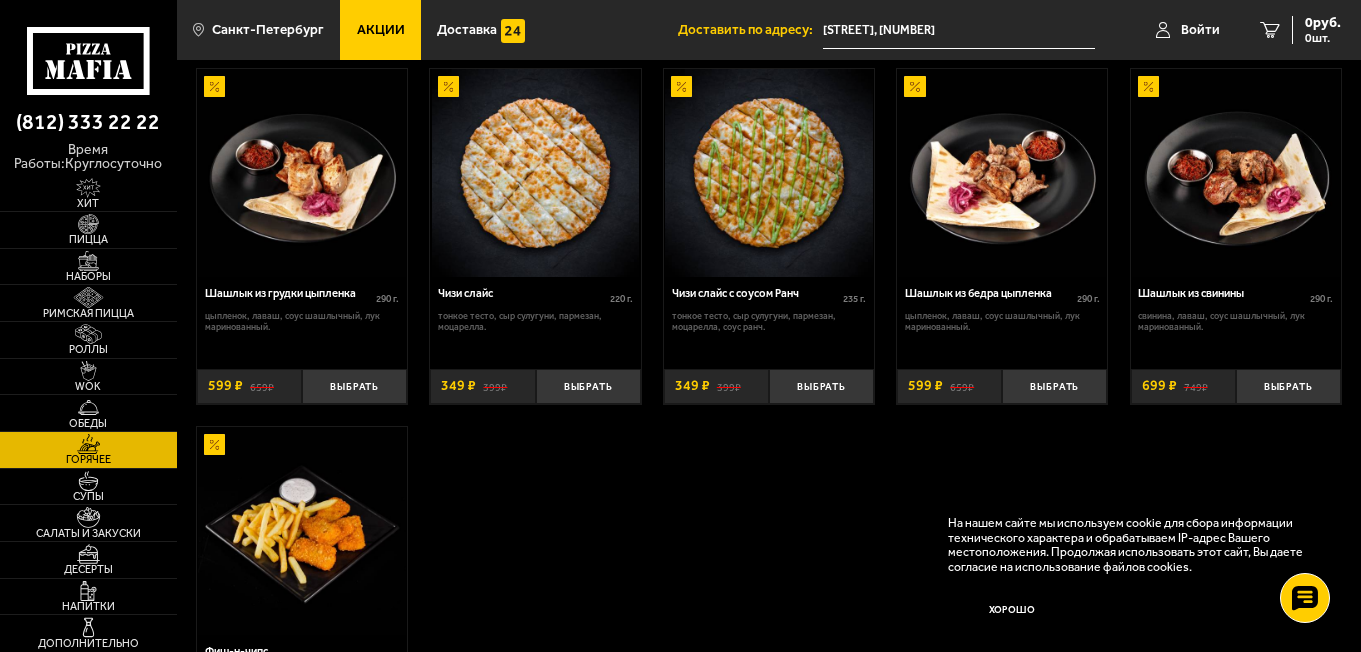 scroll, scrollTop: 900, scrollLeft: 0, axis: vertical 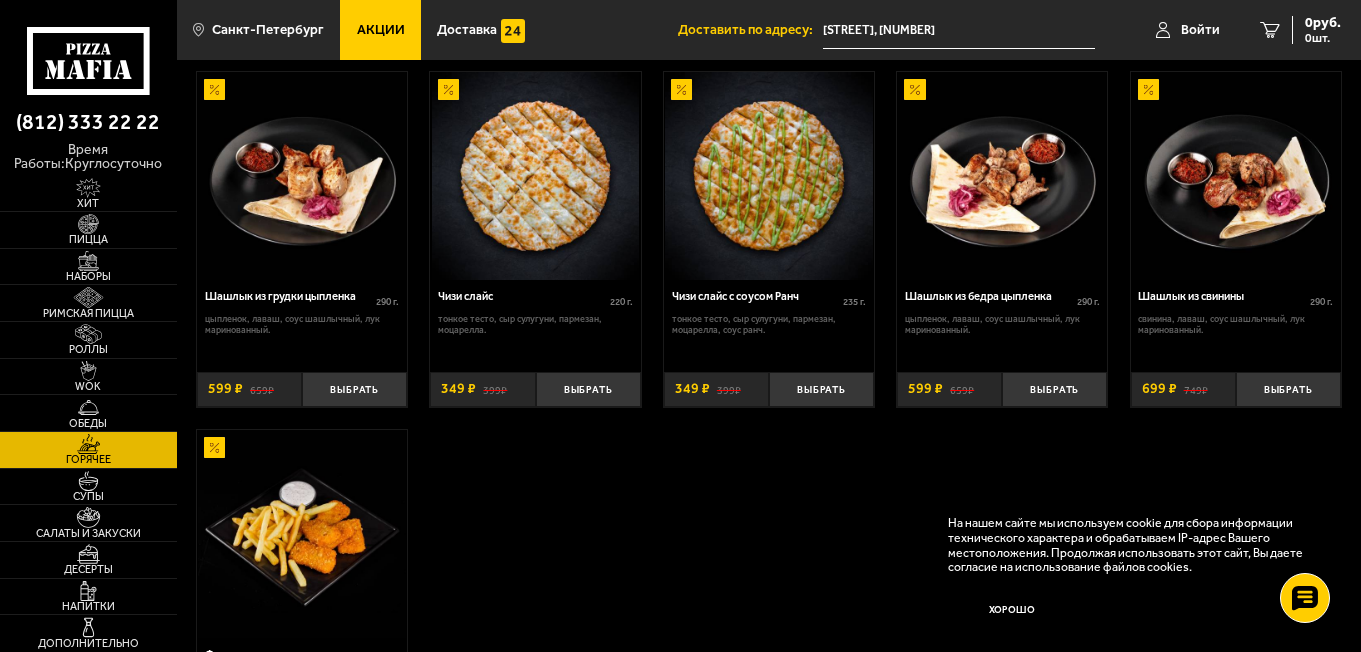 click at bounding box center [1236, 176] 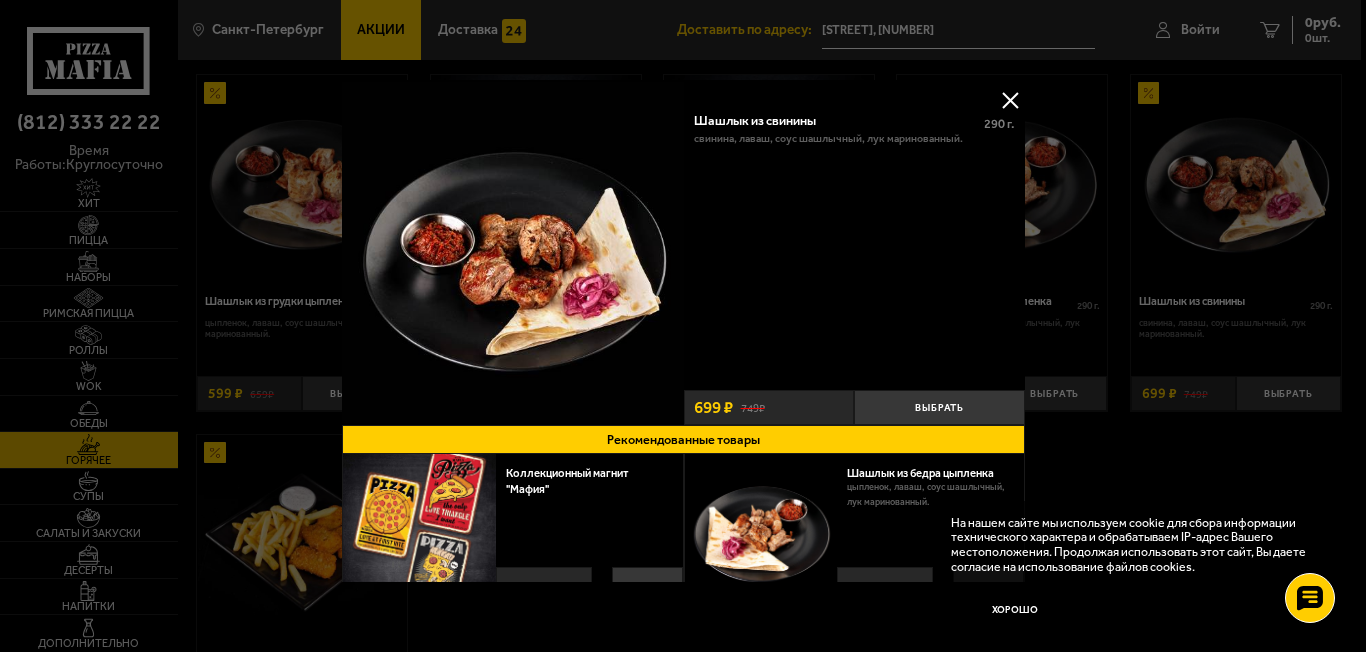 click at bounding box center [1010, 100] 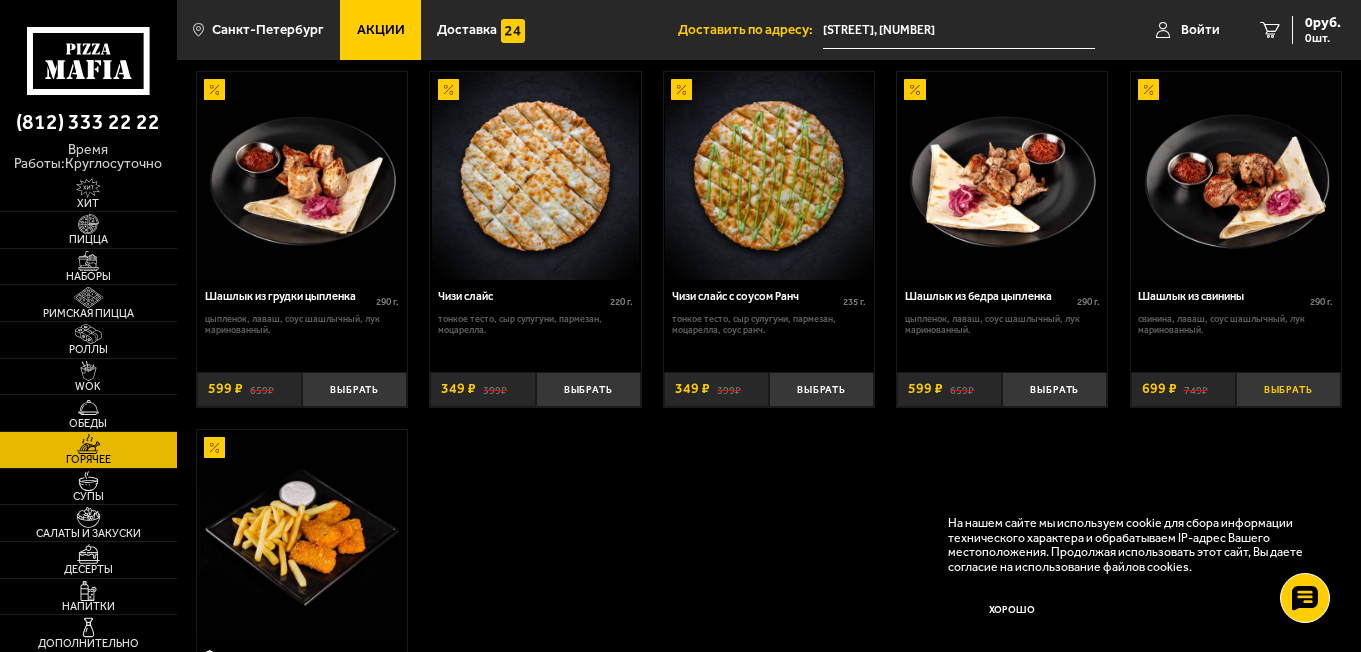click on "Выбрать" at bounding box center (1288, 389) 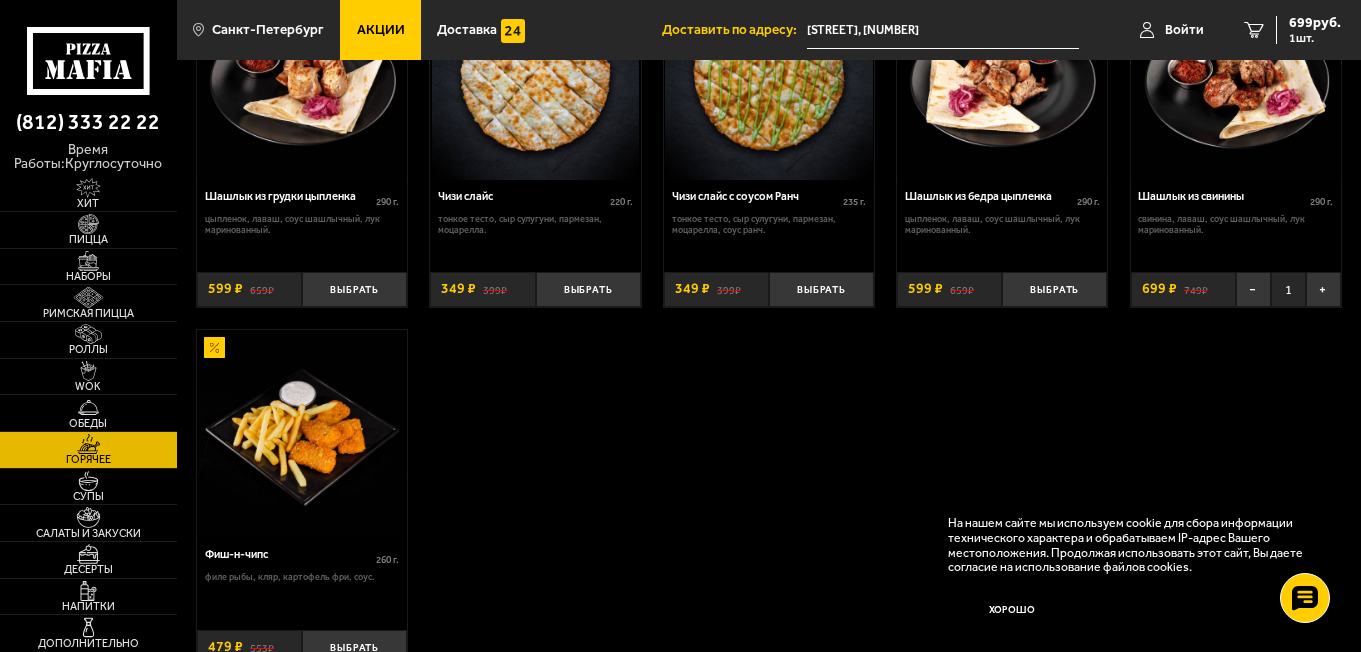 scroll, scrollTop: 1100, scrollLeft: 0, axis: vertical 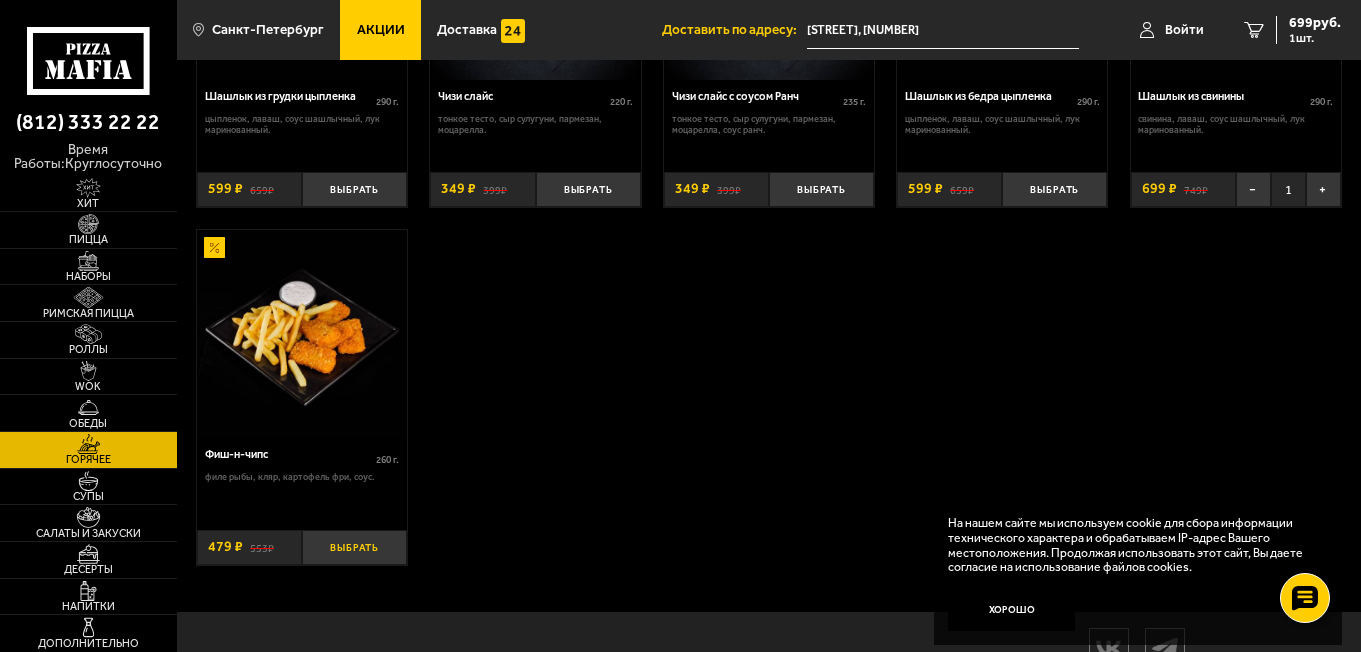 click on "Выбрать" at bounding box center [354, 547] 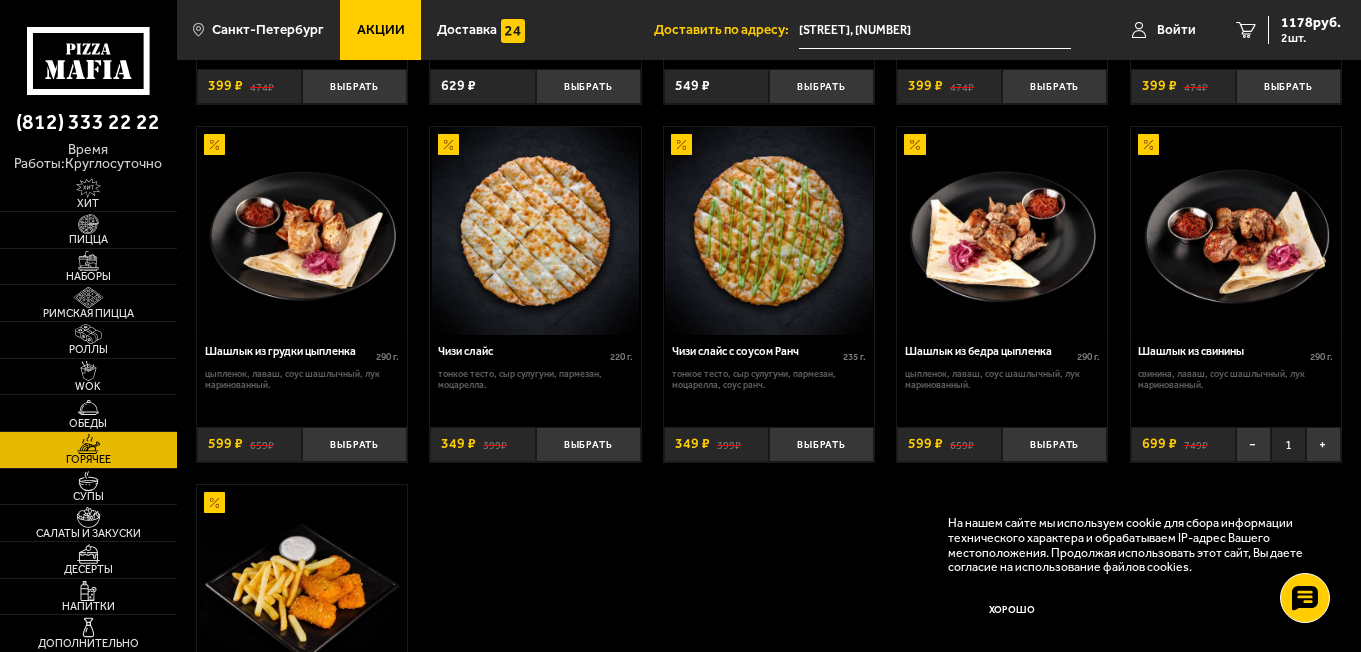 scroll, scrollTop: 800, scrollLeft: 0, axis: vertical 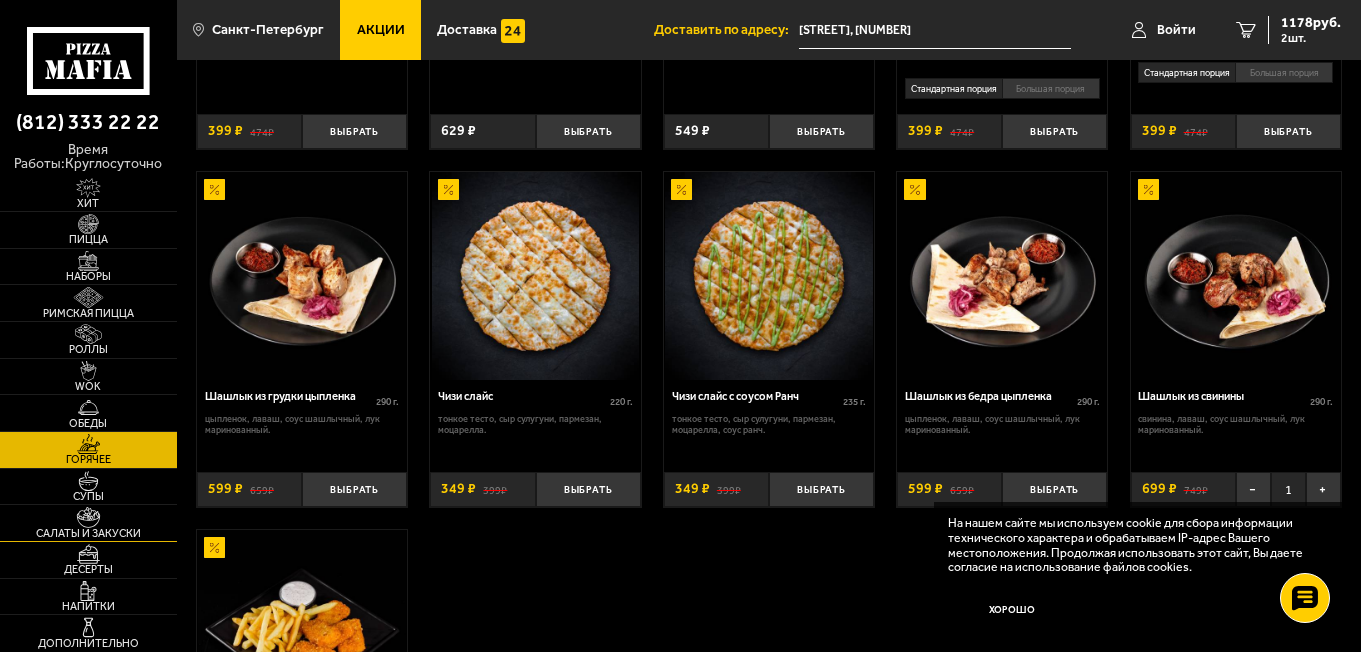 click at bounding box center [88, 517] 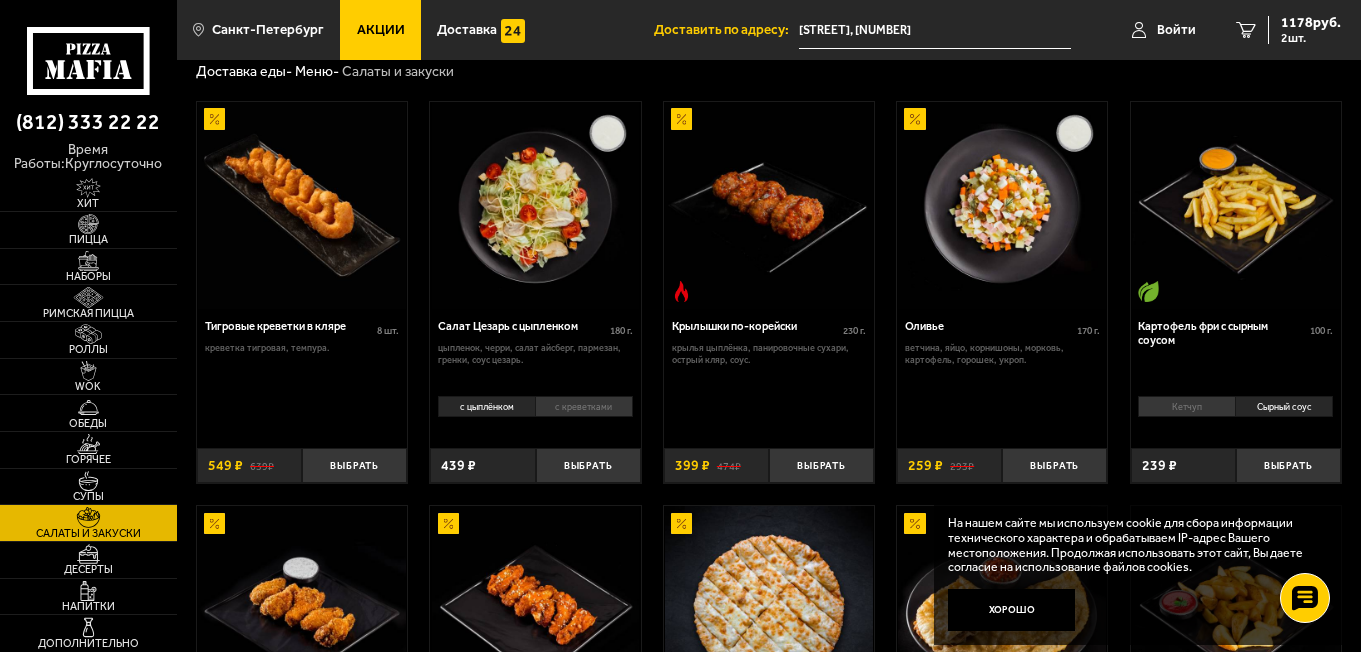 scroll, scrollTop: 100, scrollLeft: 0, axis: vertical 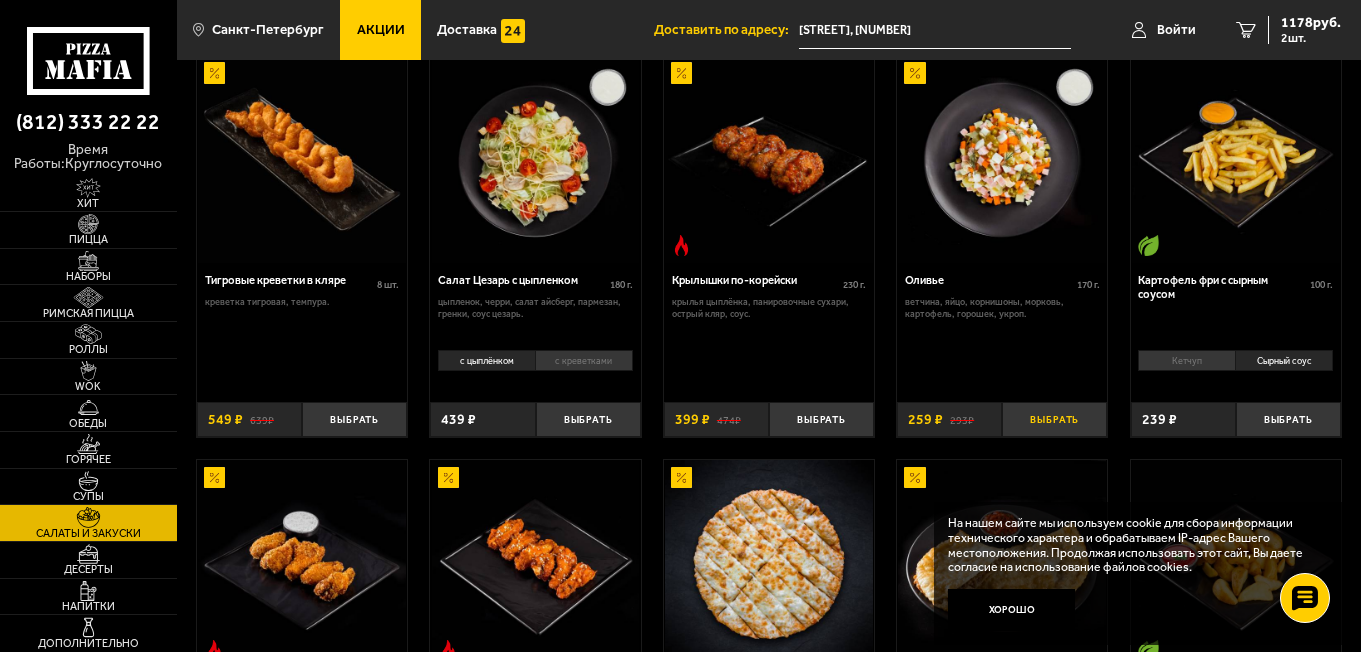 click on "Выбрать" at bounding box center (1054, 419) 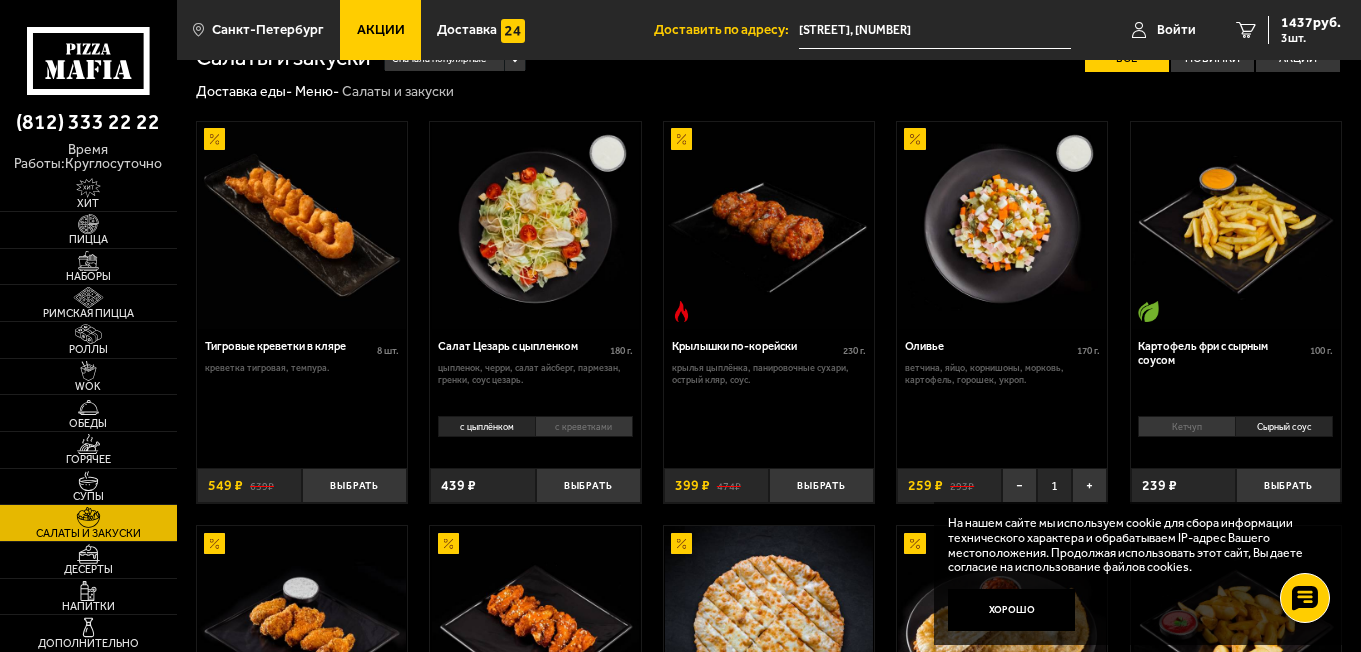 scroll, scrollTop: 0, scrollLeft: 0, axis: both 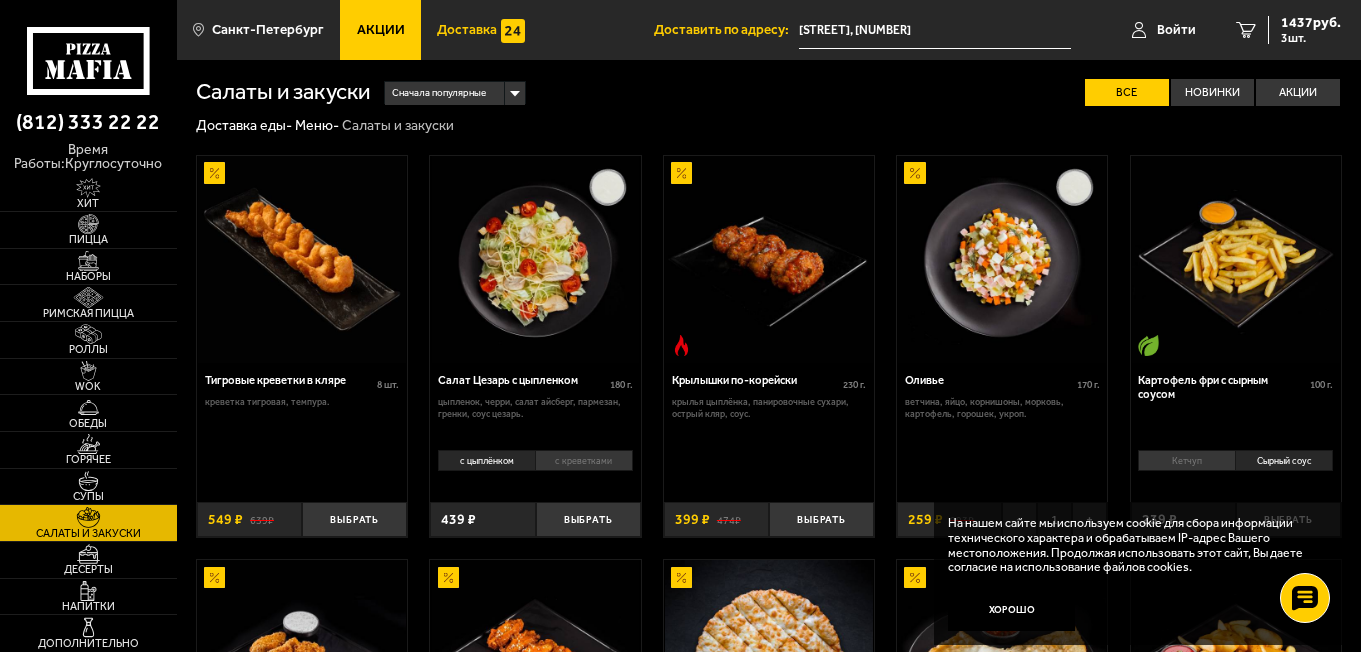click on "Доставка" at bounding box center (467, 30) 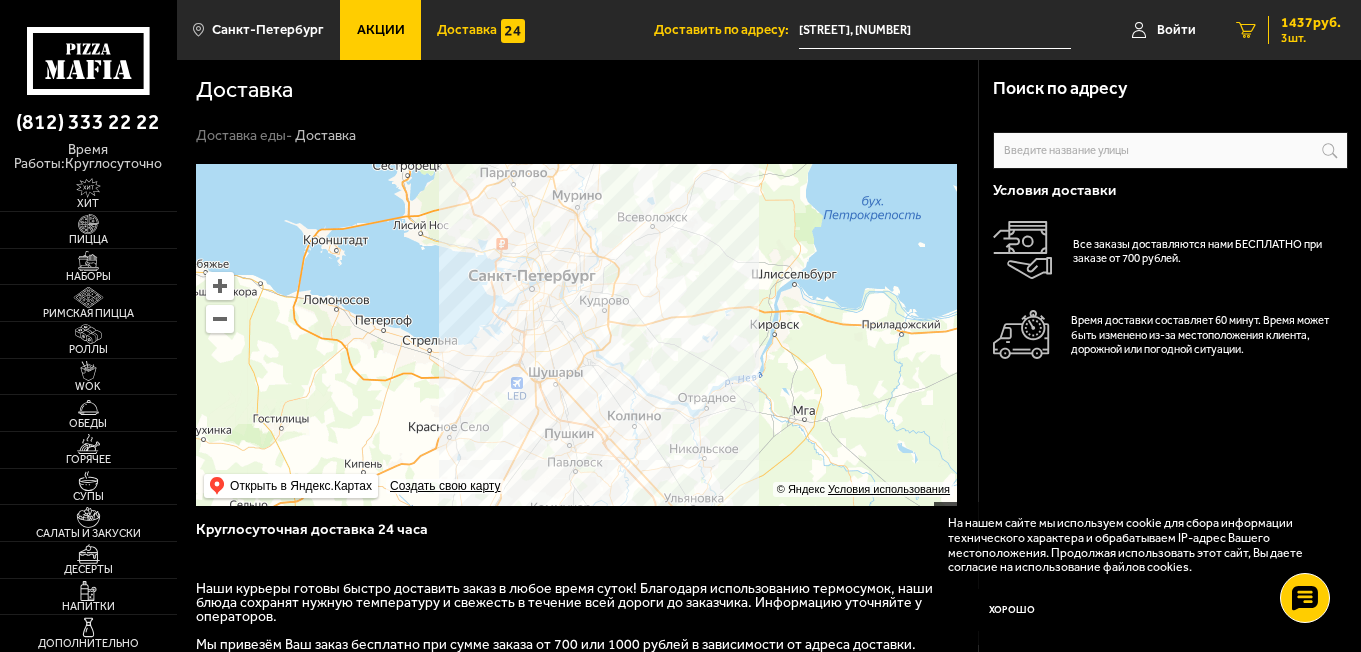 click on "1437  руб." at bounding box center (1311, 23) 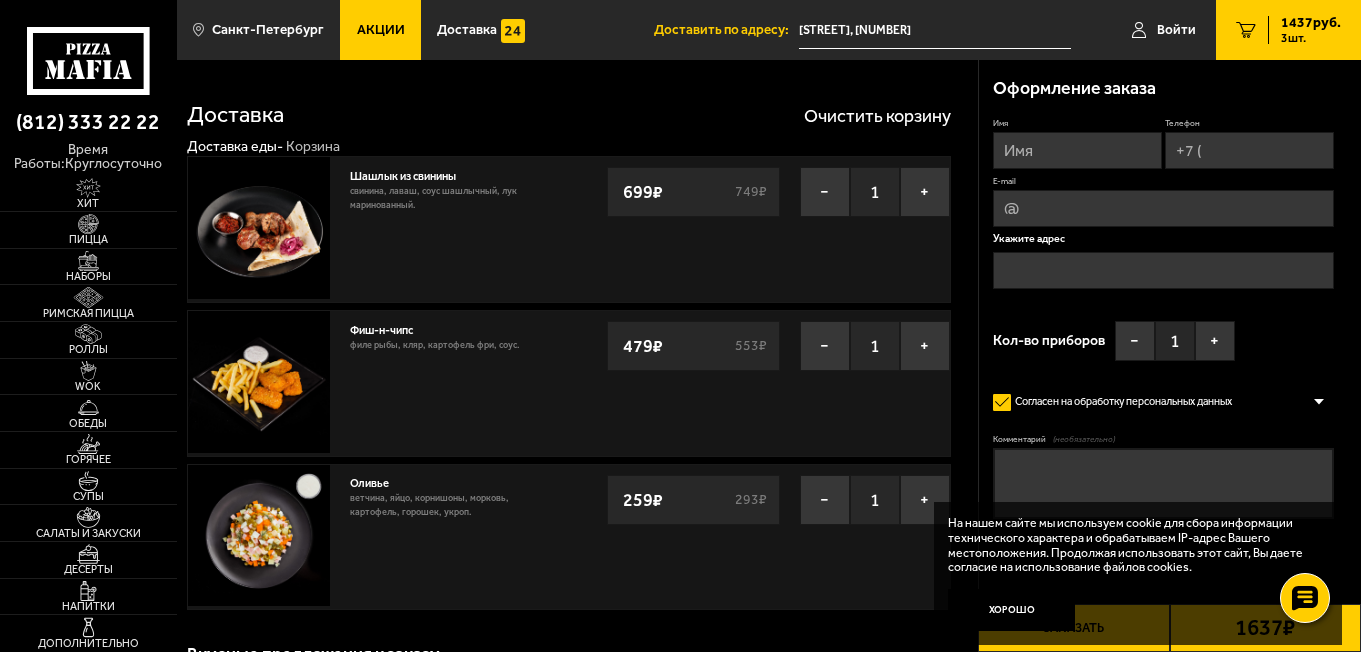 type on "[STREET], [NUMBER]" 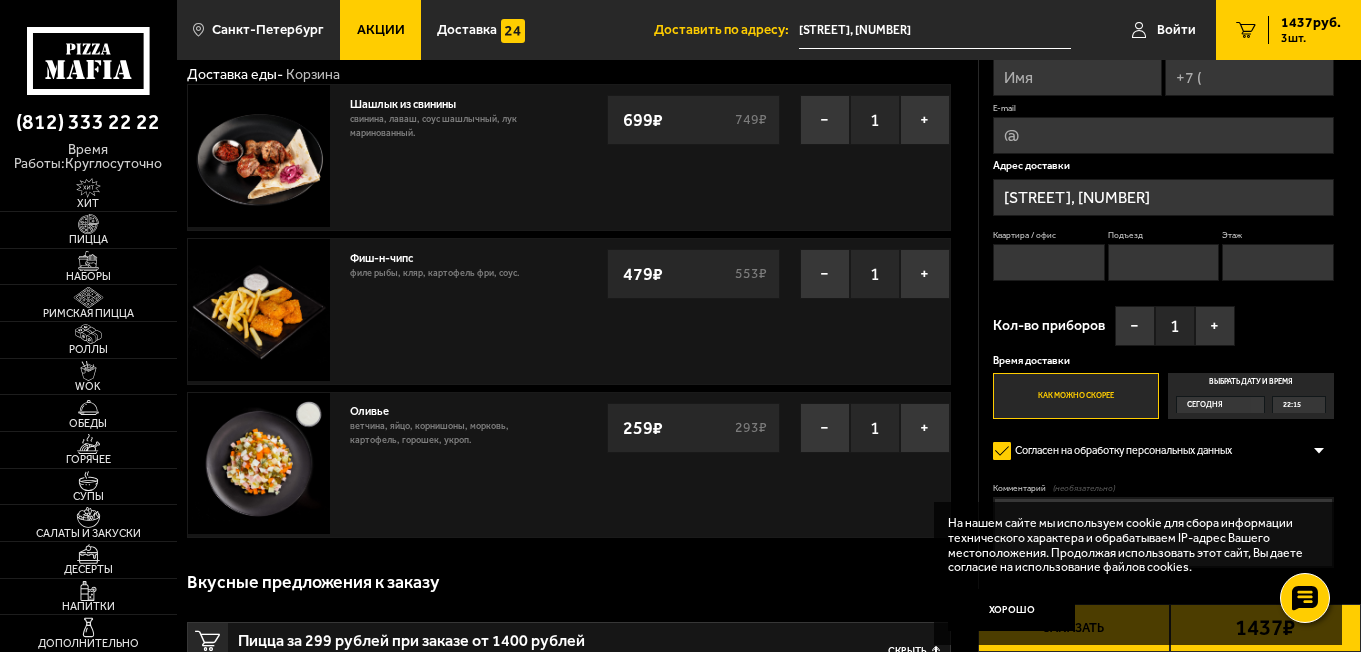 scroll, scrollTop: 100, scrollLeft: 0, axis: vertical 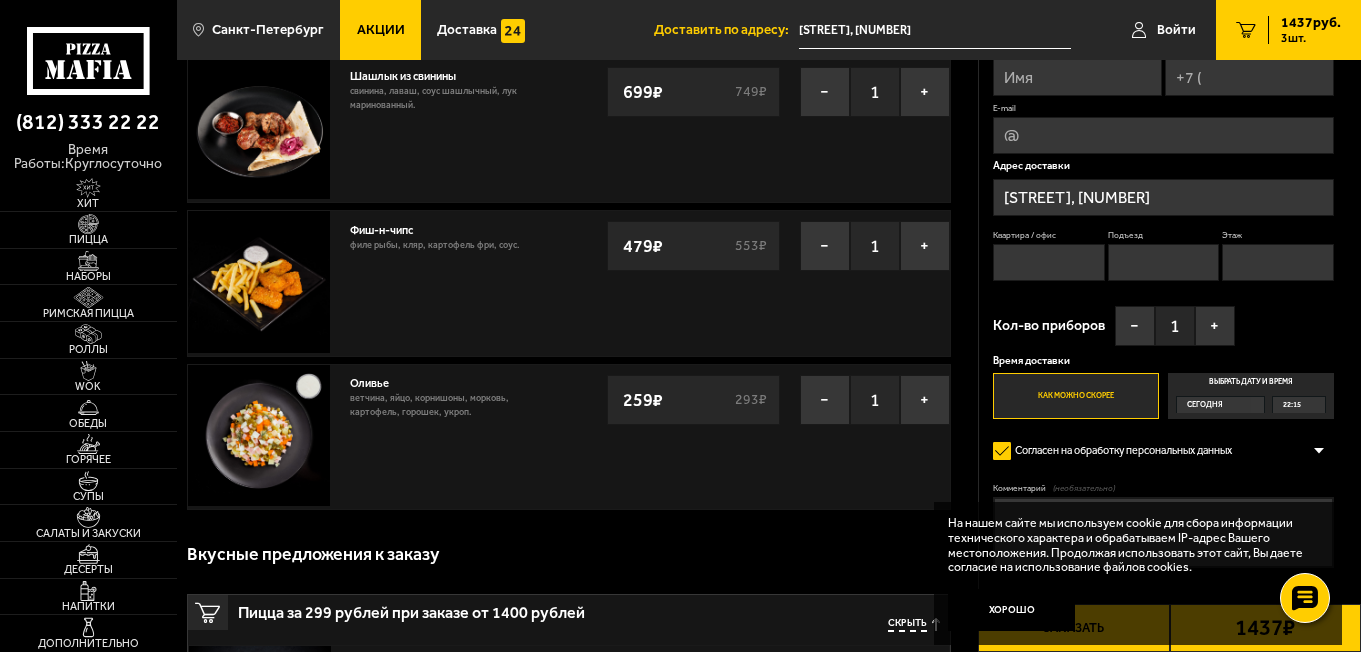 drag, startPoint x: 1228, startPoint y: 402, endPoint x: 1265, endPoint y: 395, distance: 37.65634 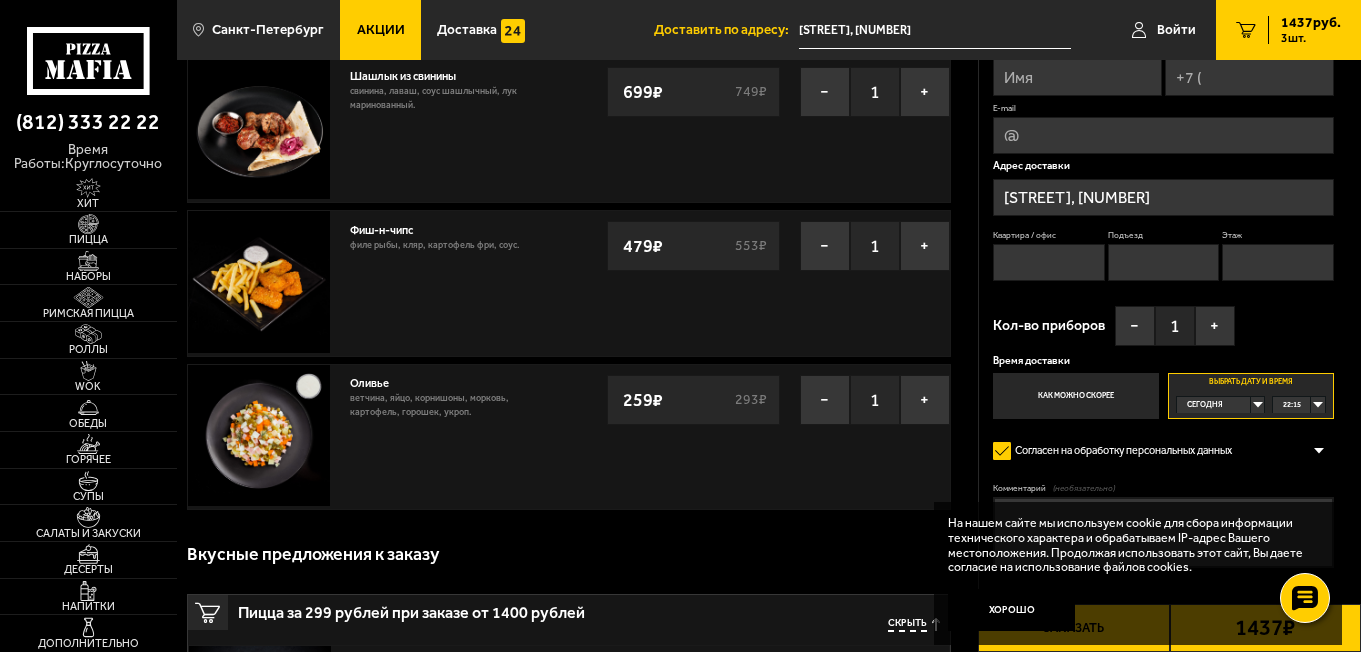 click on "22:15" at bounding box center [1292, 405] 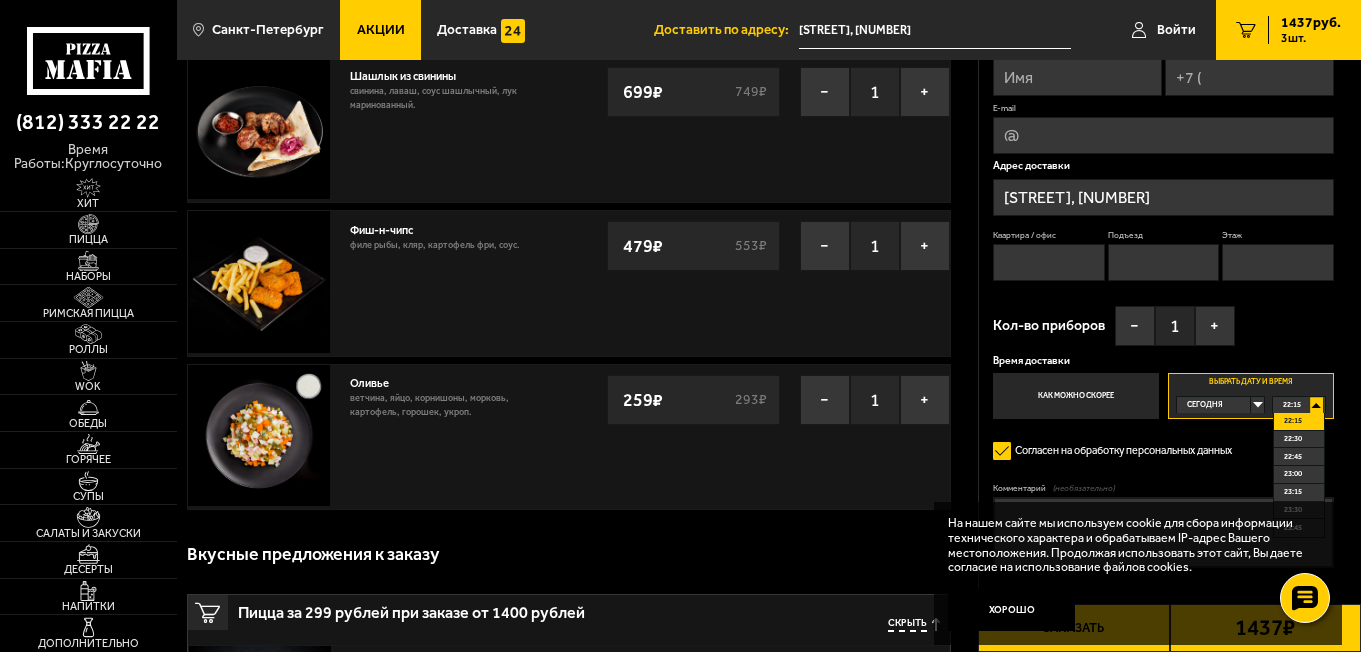 click on "Сегодня" at bounding box center [1205, 405] 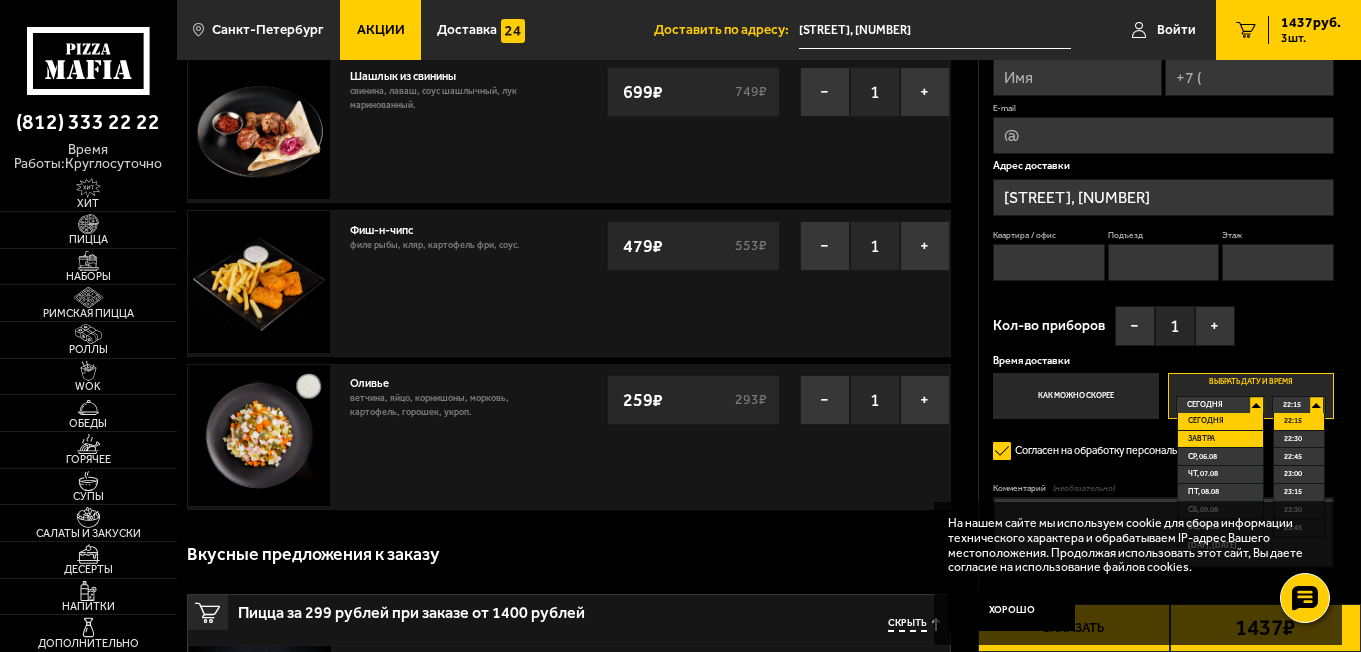 click on "Завтра" at bounding box center (1201, 439) 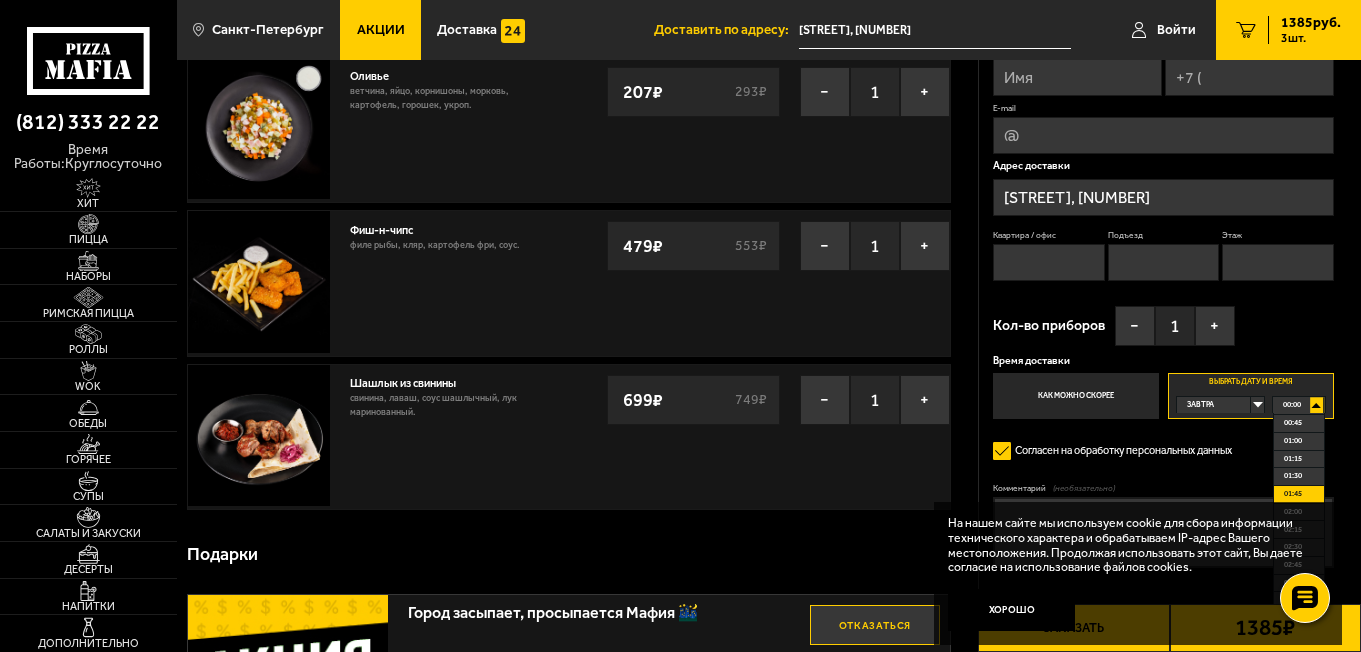 scroll, scrollTop: 100, scrollLeft: 0, axis: vertical 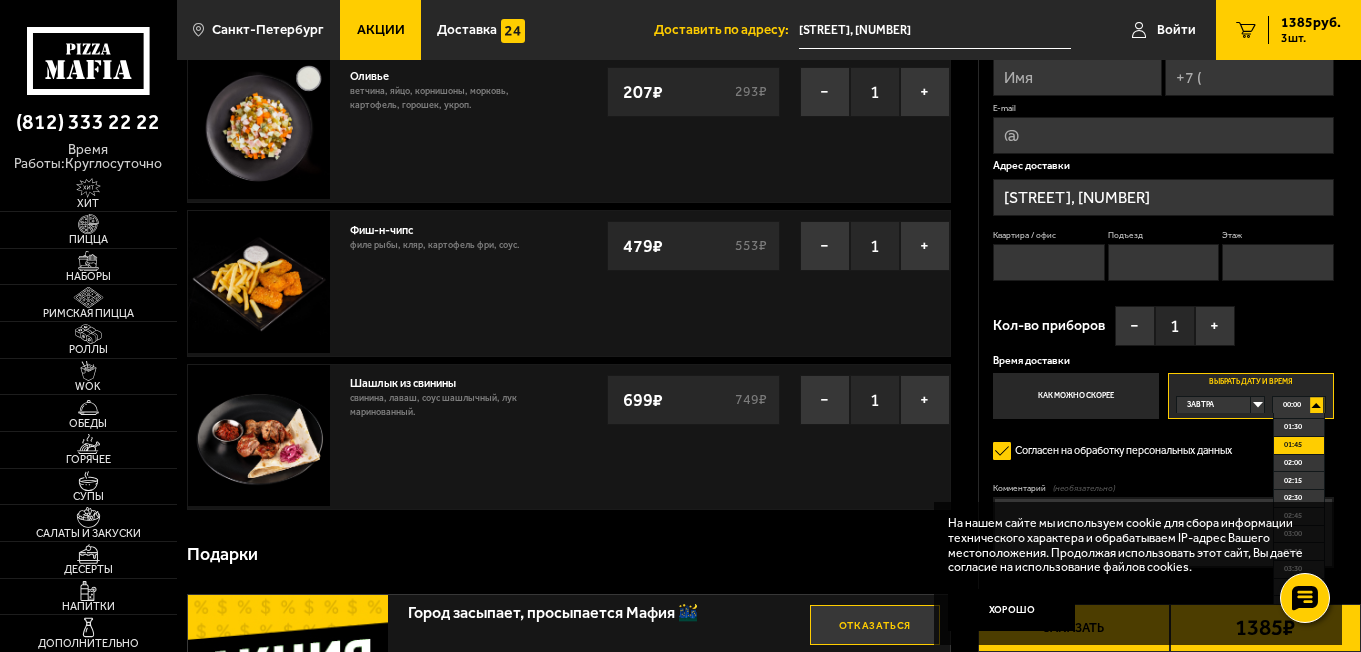 click on "01:45" at bounding box center (1293, 445) 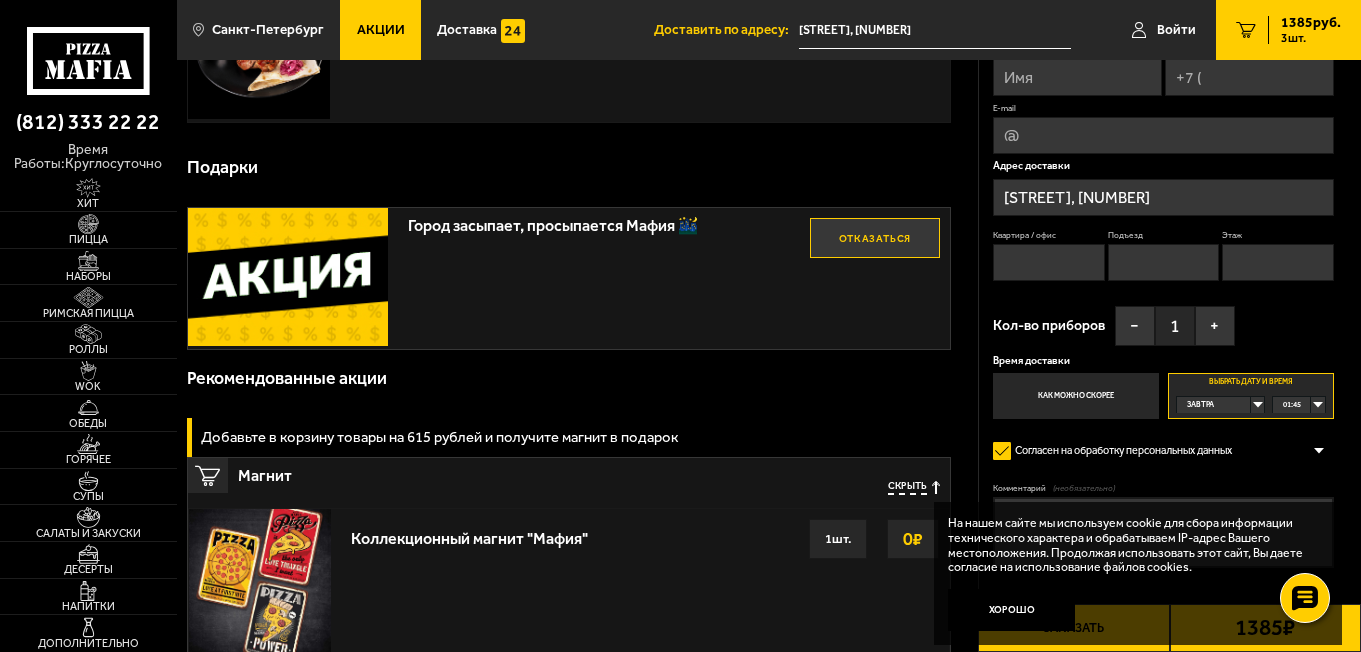 scroll, scrollTop: 500, scrollLeft: 0, axis: vertical 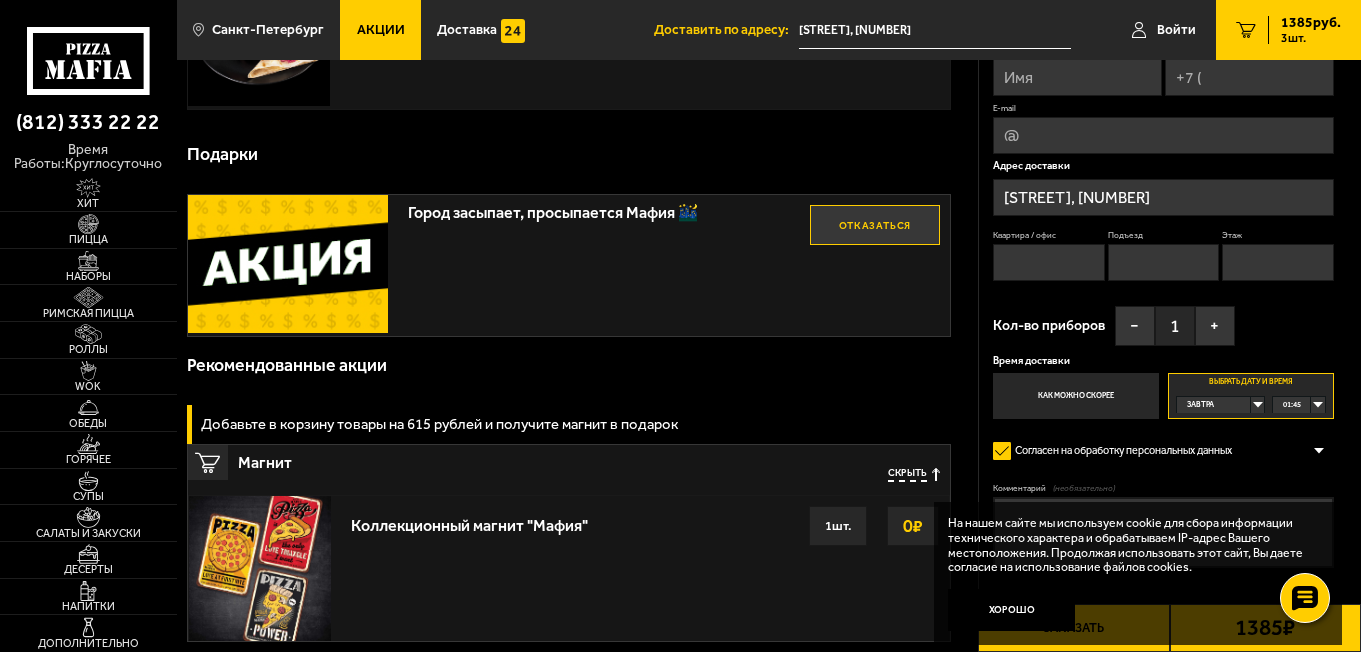 click on "Город засыпает, просыпается Мафия 🌃" at bounding box center [609, 208] 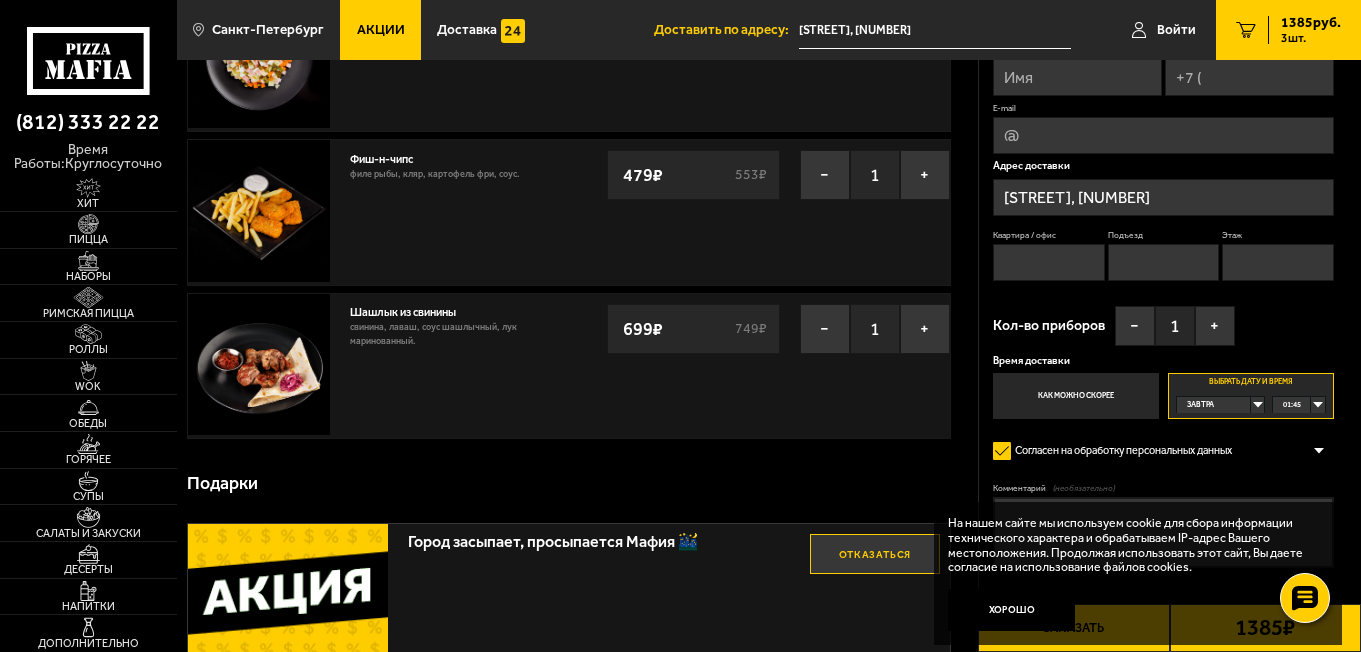 scroll, scrollTop: 200, scrollLeft: 0, axis: vertical 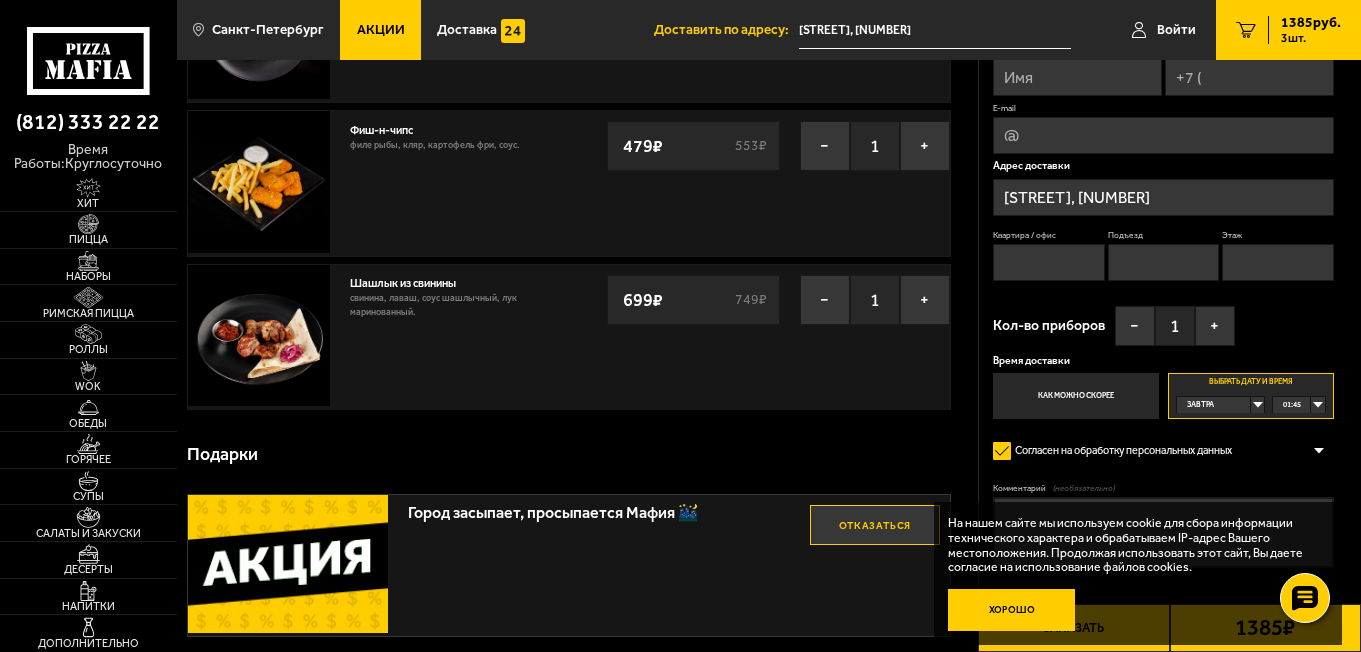 click on "Хорошо" at bounding box center [1012, 610] 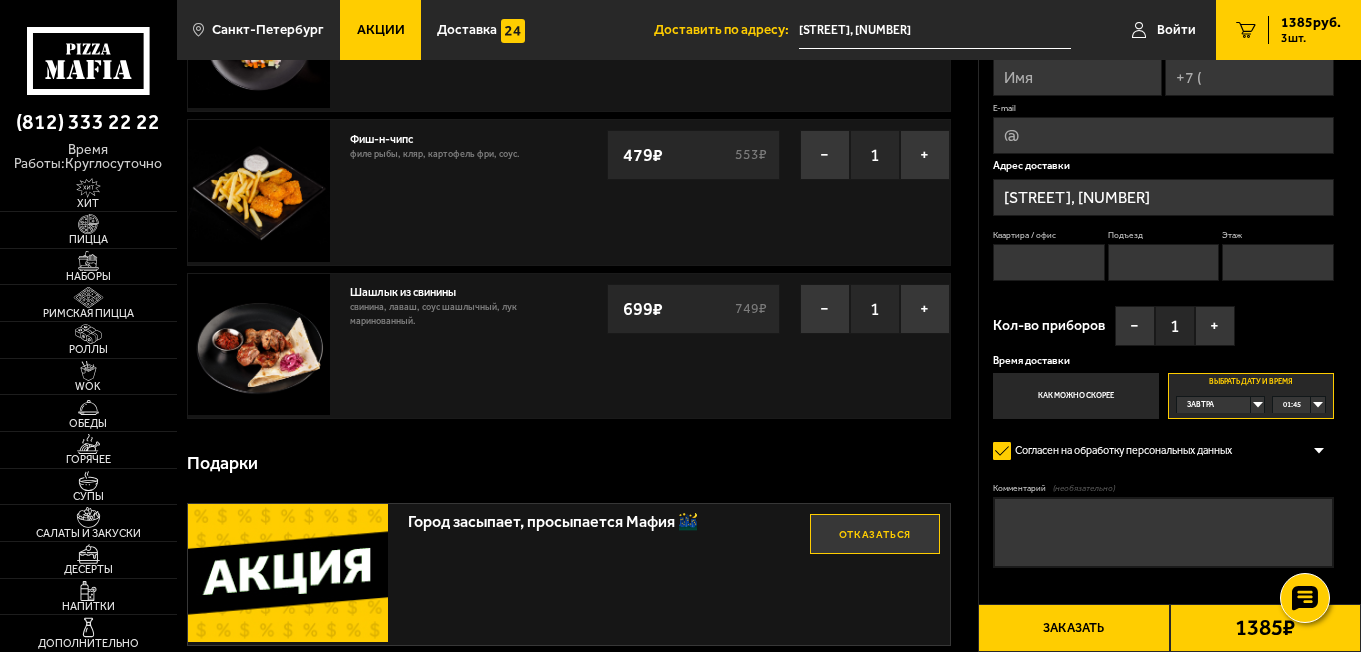 scroll, scrollTop: 300, scrollLeft: 0, axis: vertical 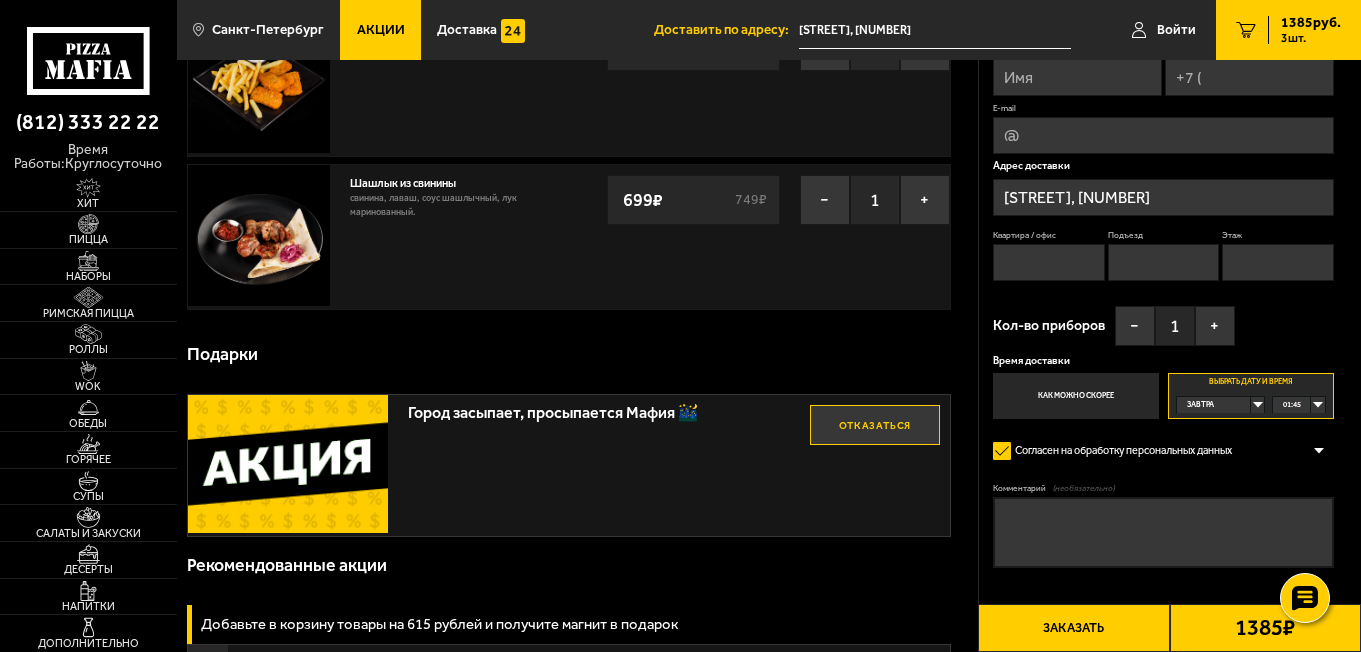 click at bounding box center [288, 464] 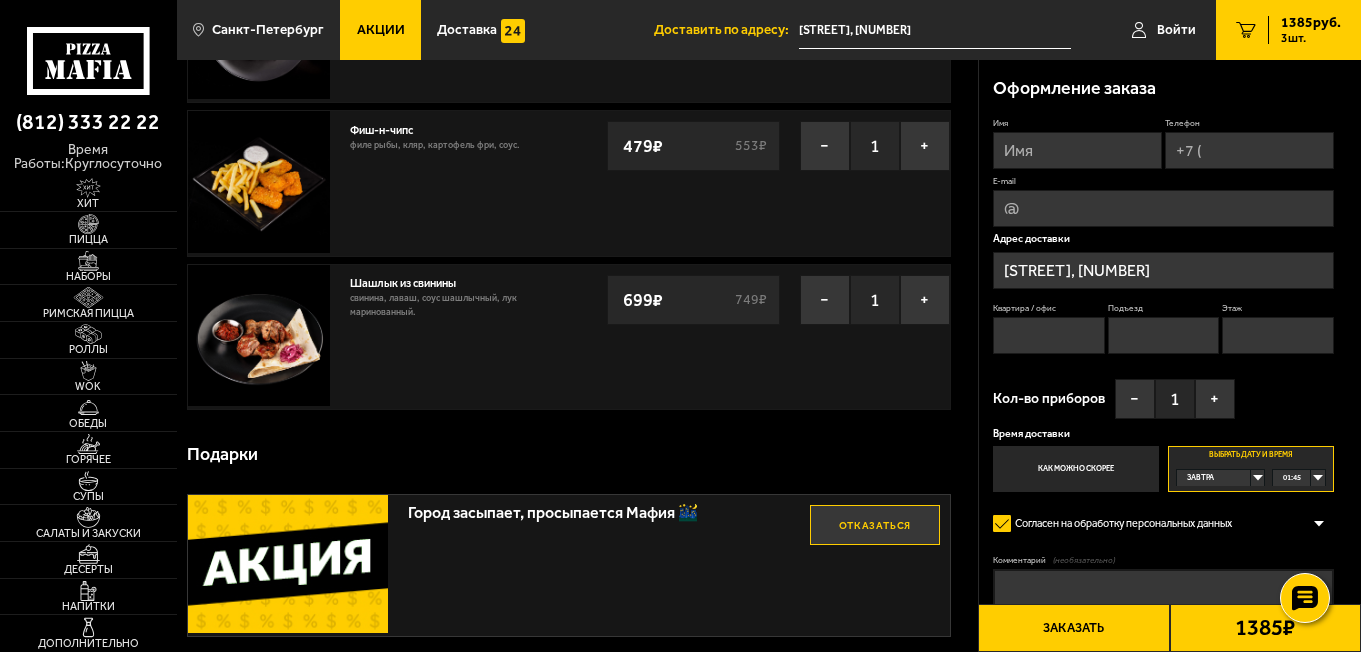 scroll, scrollTop: 0, scrollLeft: 0, axis: both 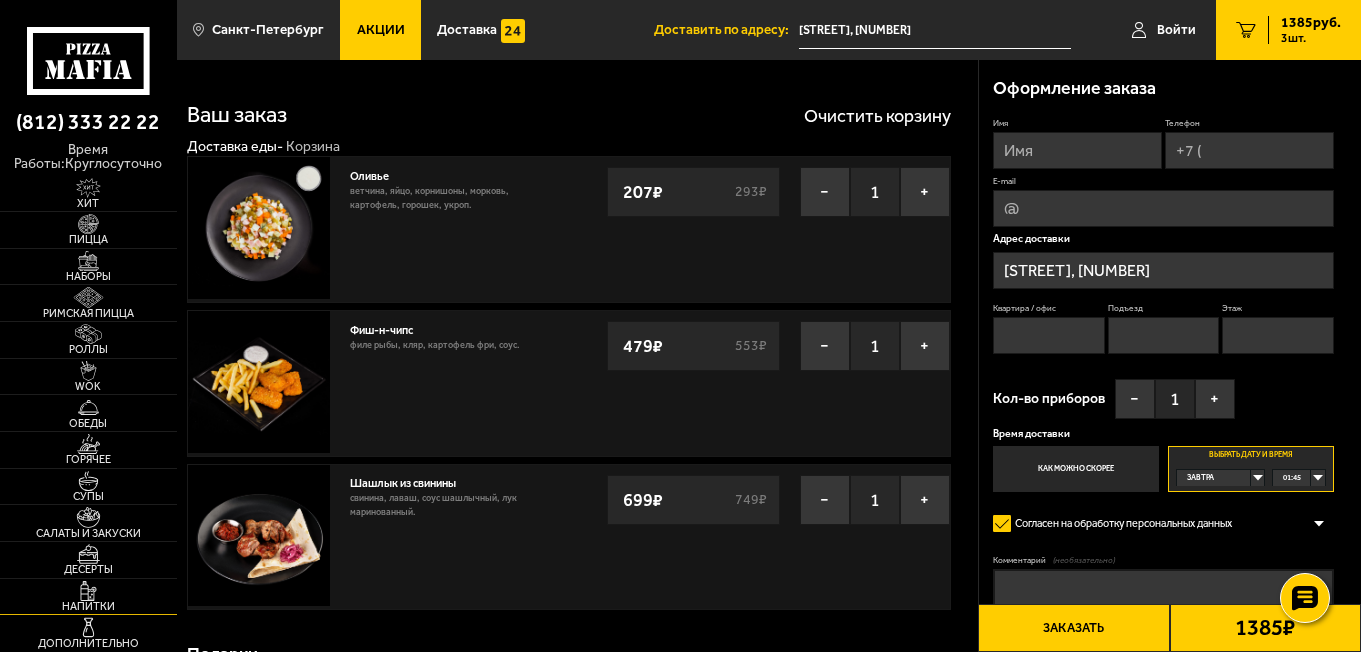 click at bounding box center [88, 591] 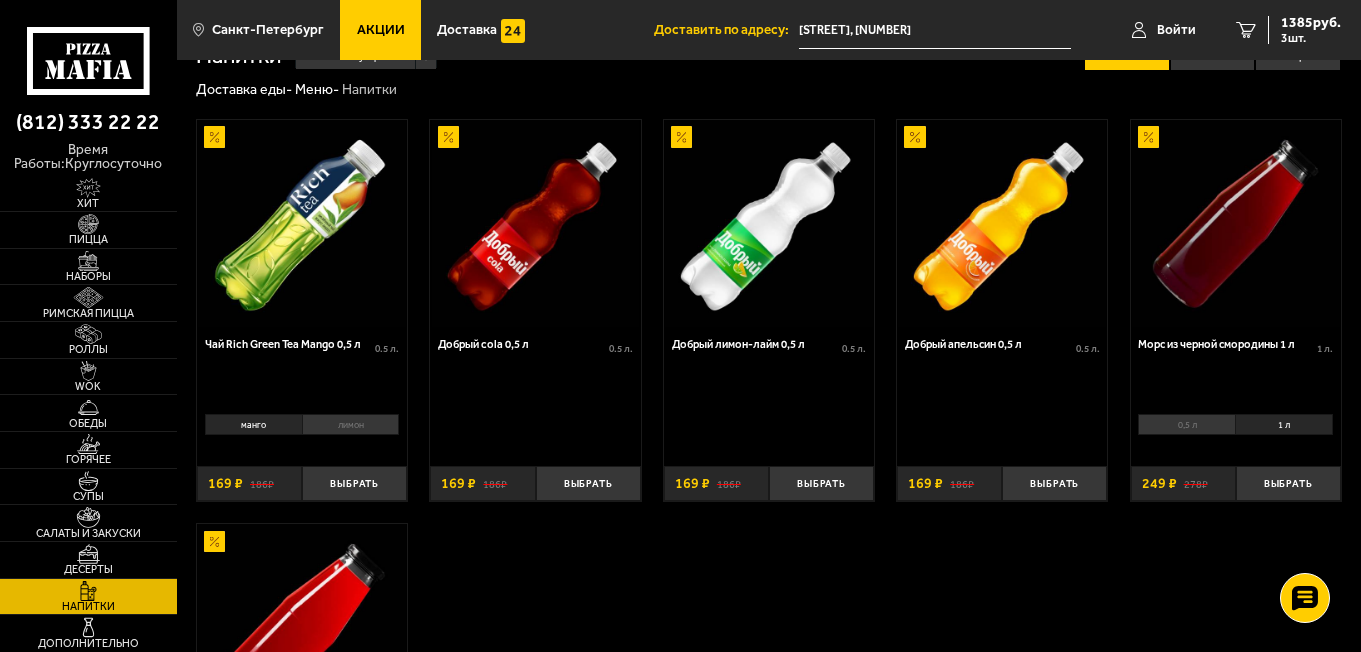 scroll, scrollTop: 0, scrollLeft: 0, axis: both 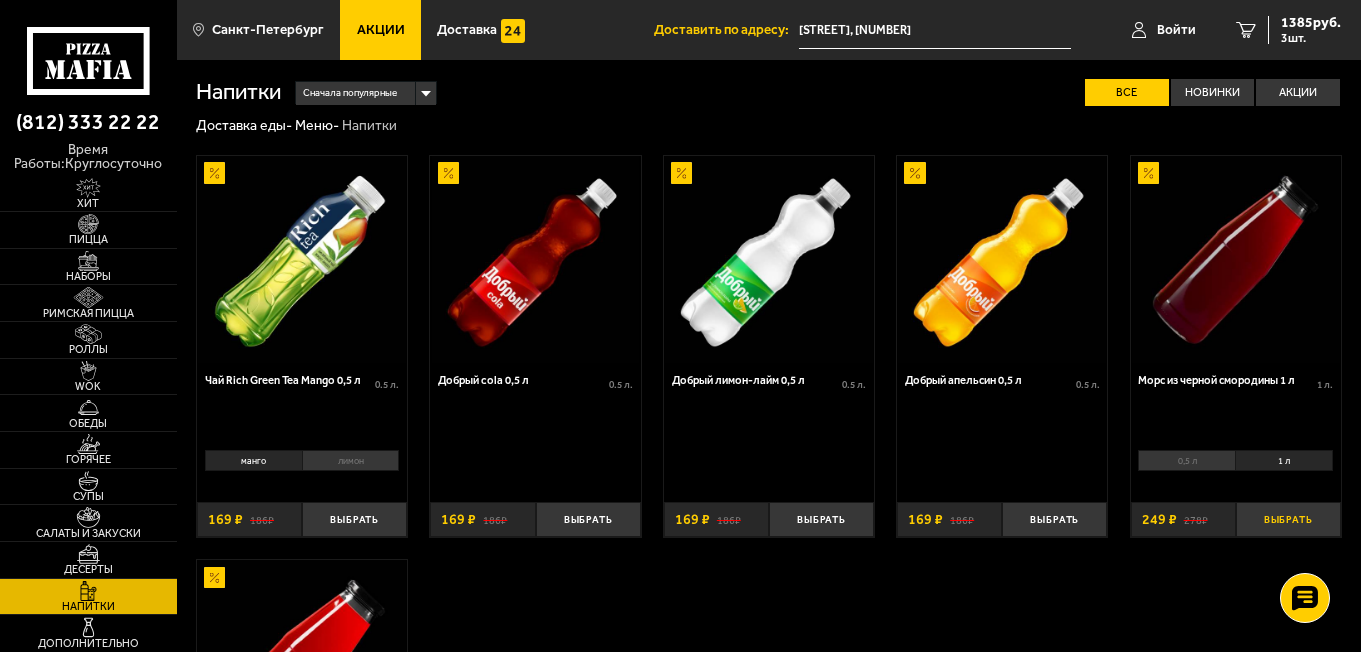 click on "Выбрать" at bounding box center (1288, 519) 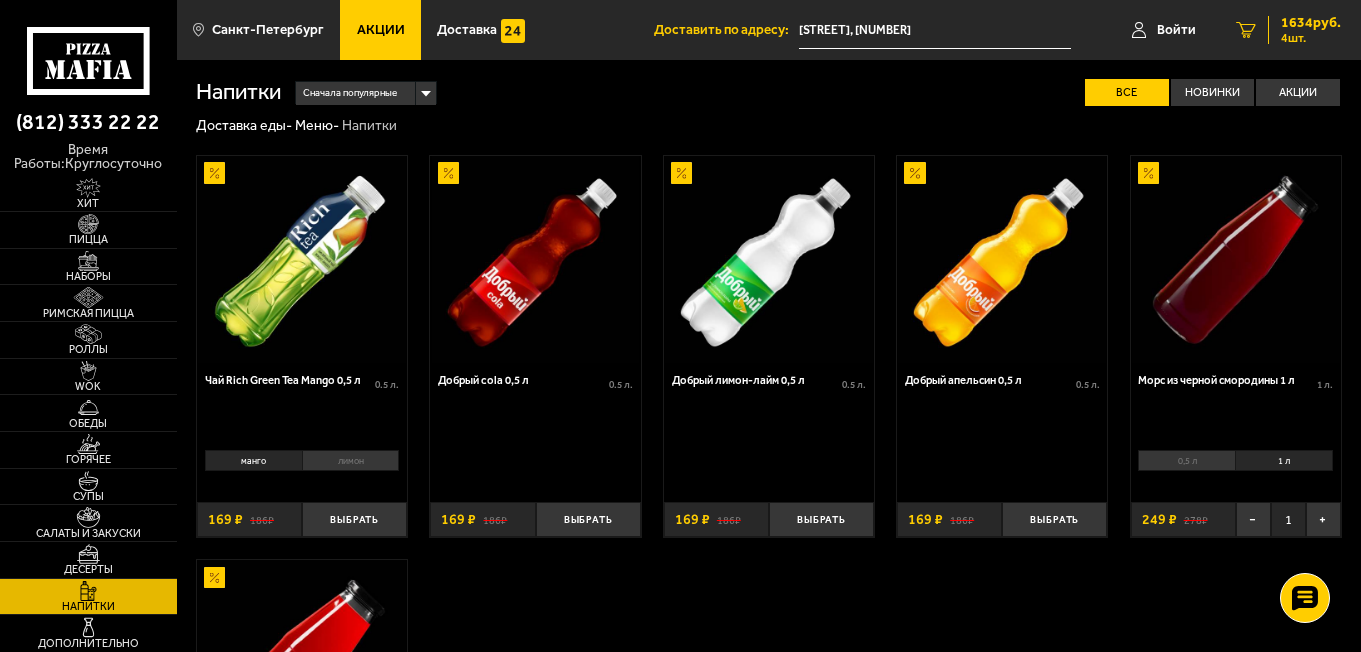 click on "1634  руб." at bounding box center (1311, 23) 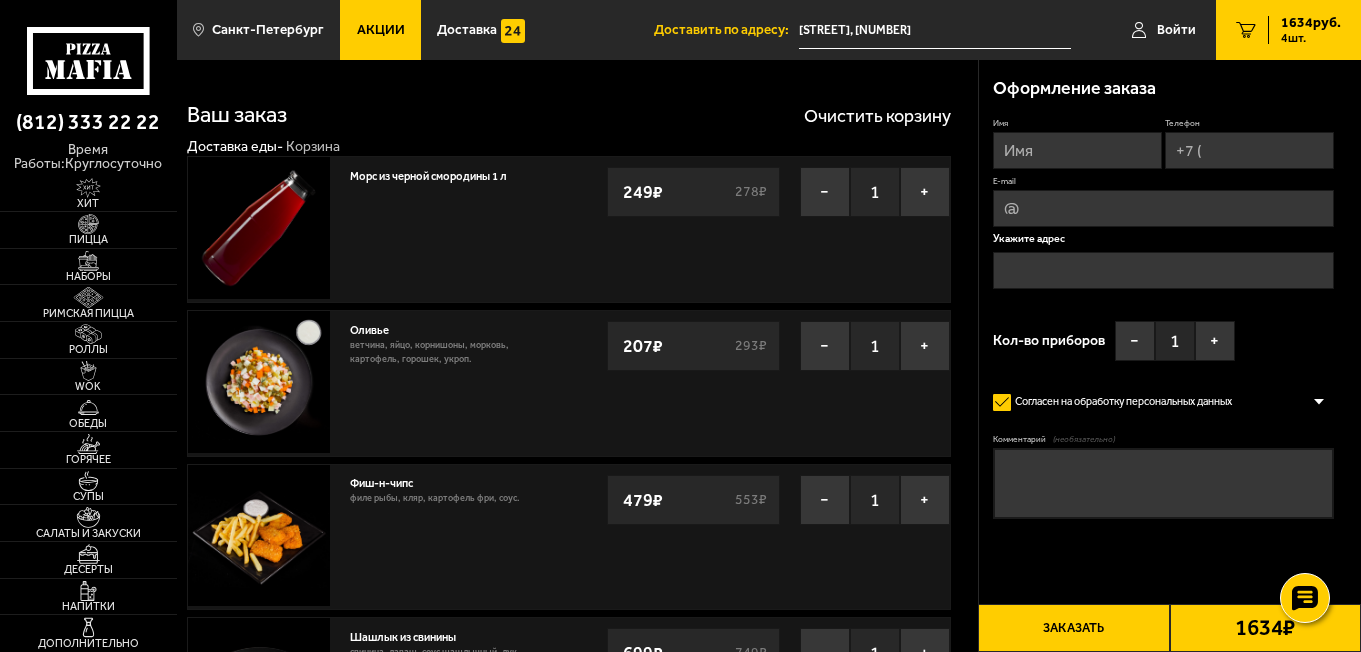 type on "[STREET], [NUMBER]" 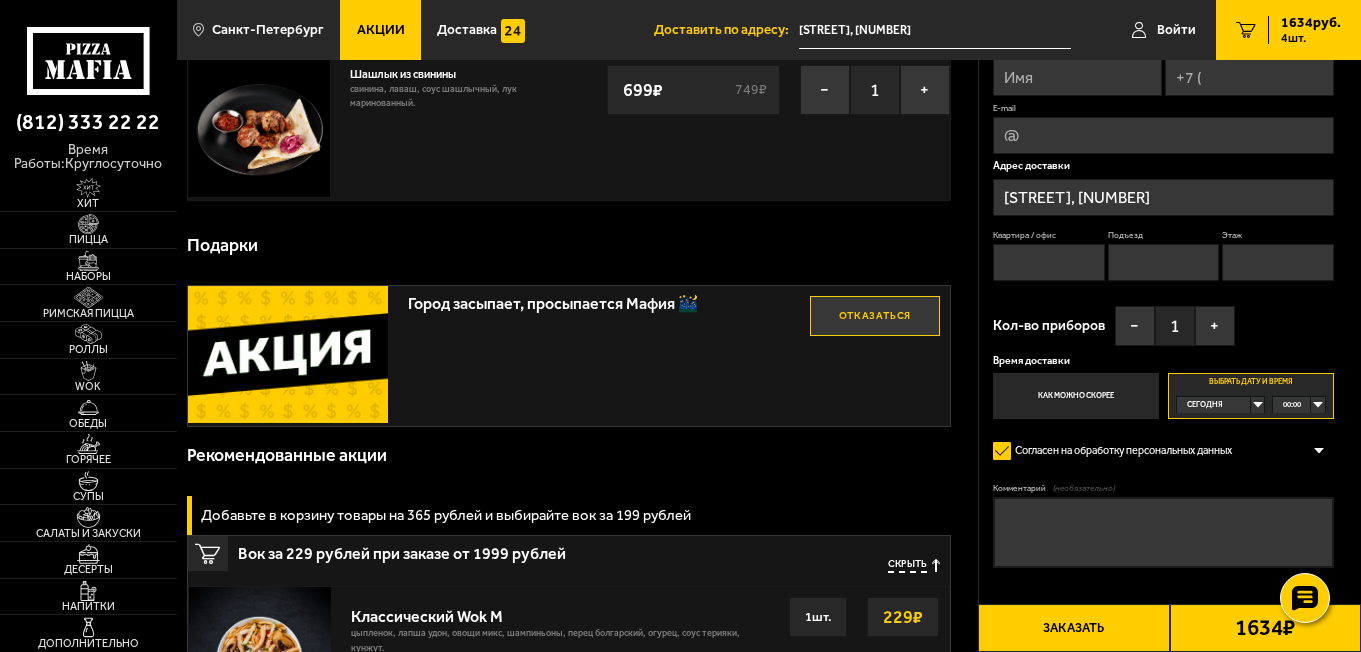 scroll, scrollTop: 600, scrollLeft: 0, axis: vertical 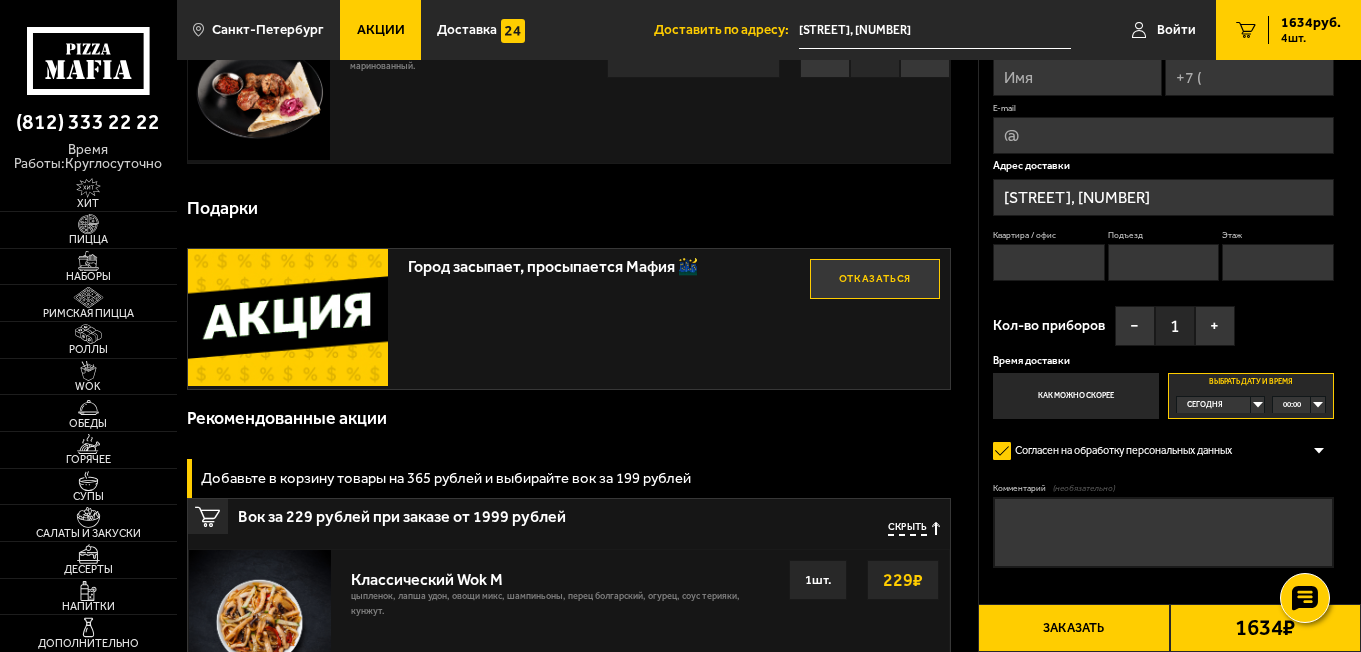 click on "Сегодня" at bounding box center (1214, 405) 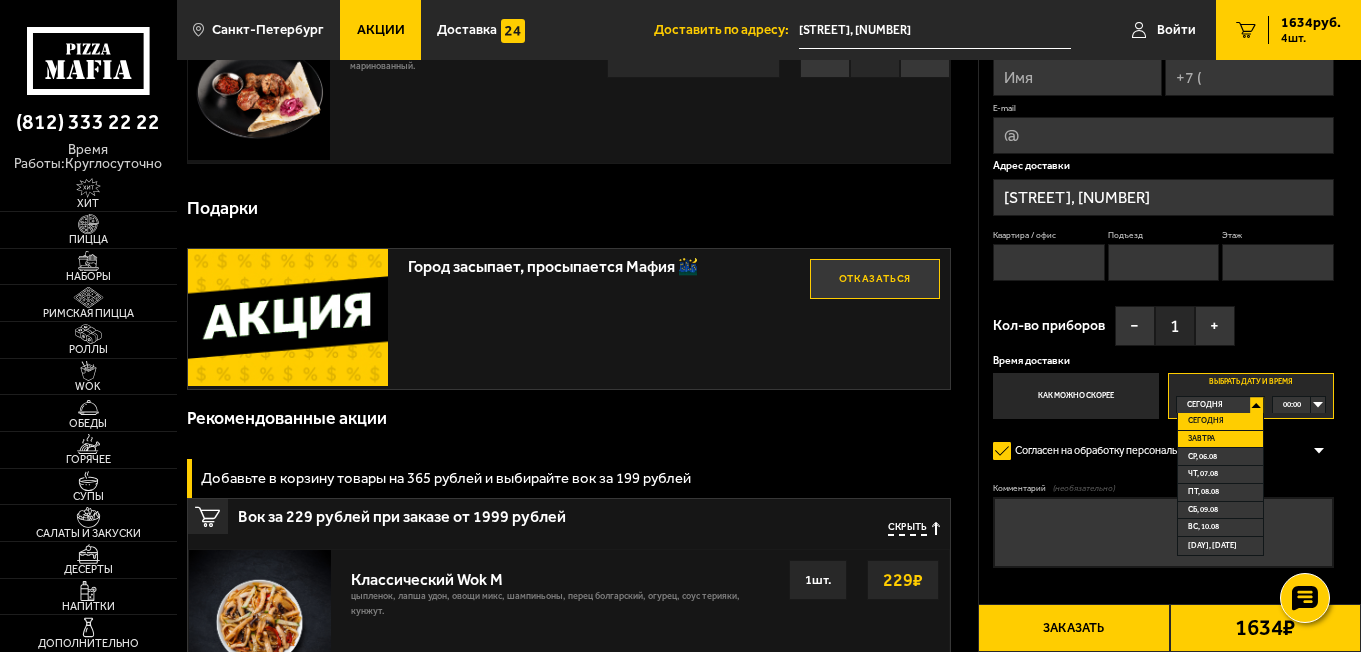 click on "Завтра" at bounding box center (1220, 440) 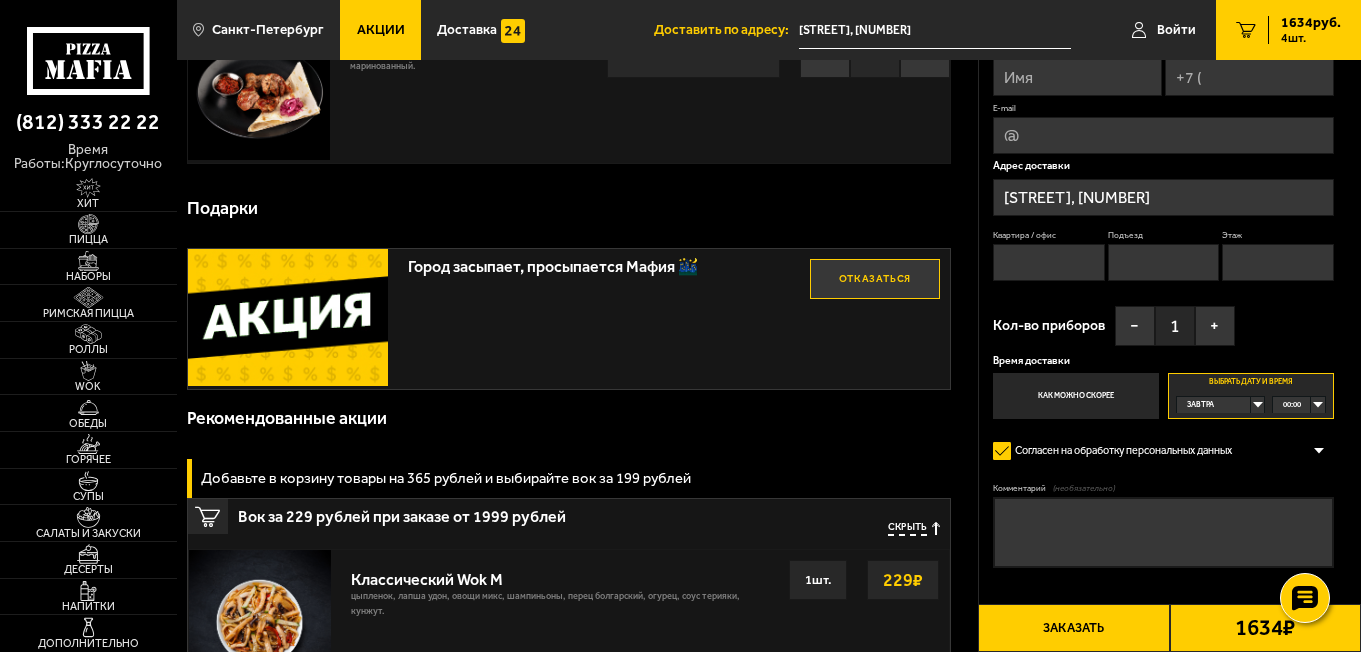 click on "00:00" at bounding box center [1298, 405] 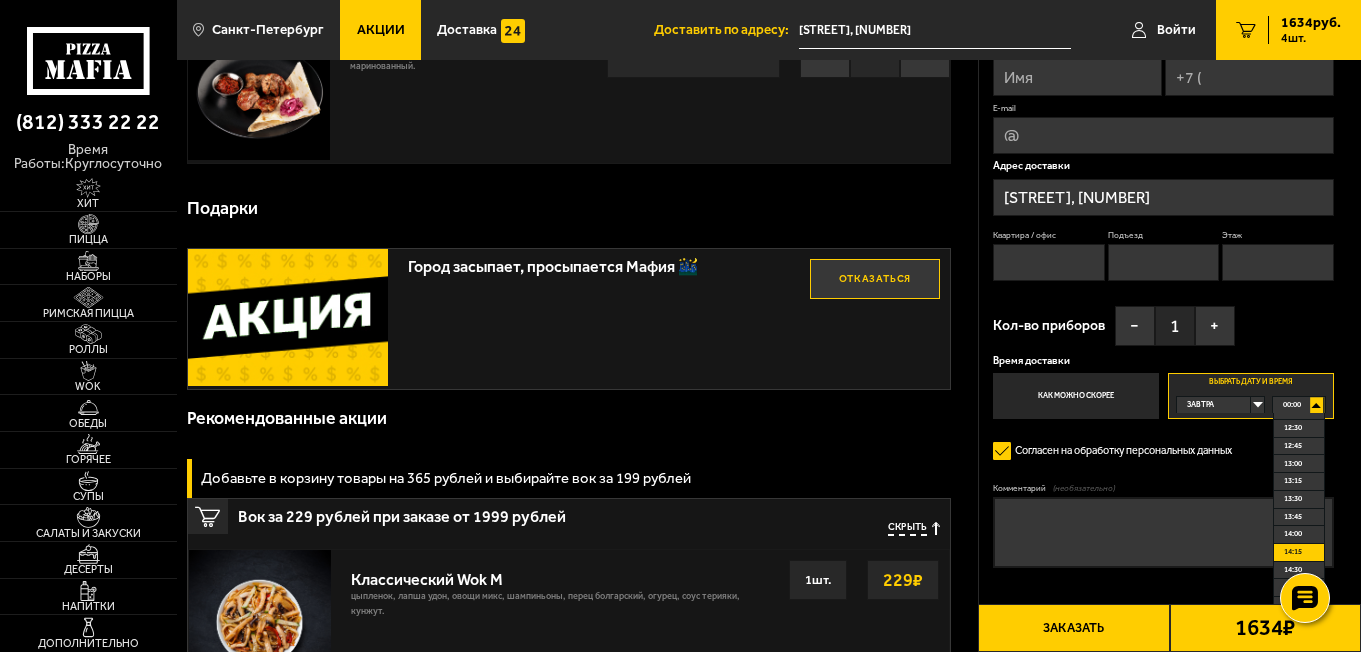 scroll, scrollTop: 900, scrollLeft: 0, axis: vertical 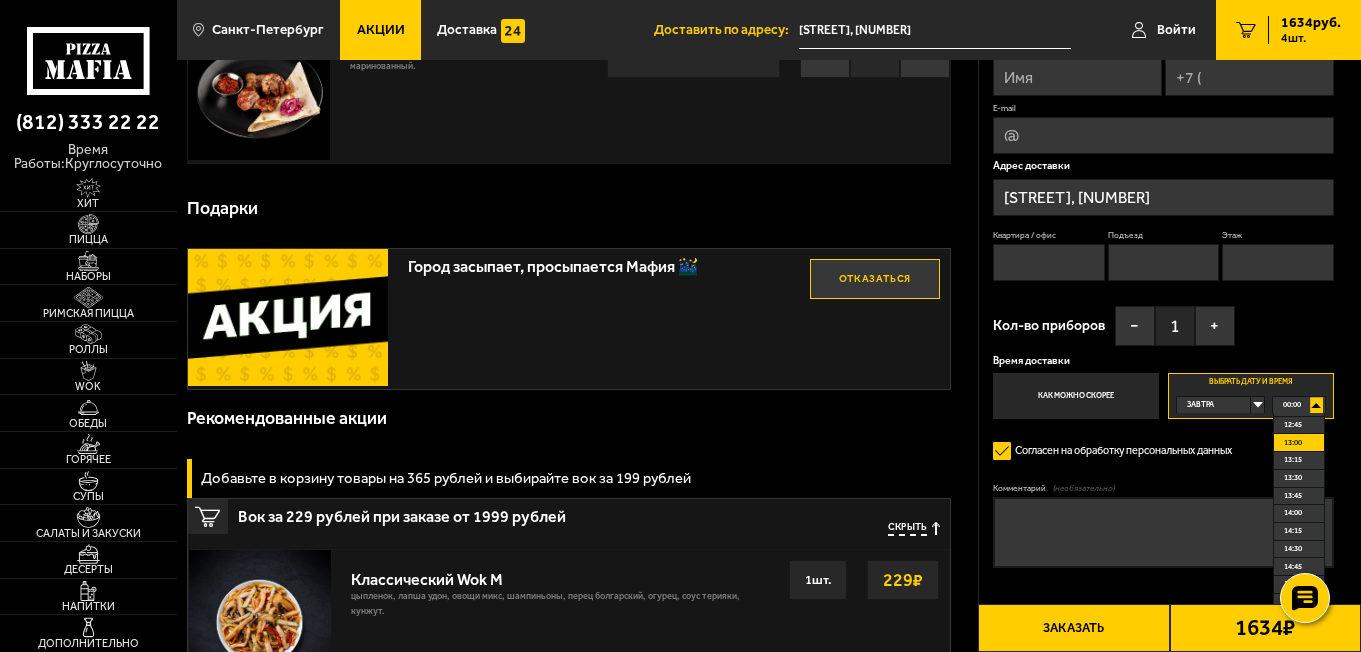 click on "13:00" at bounding box center (1293, 443) 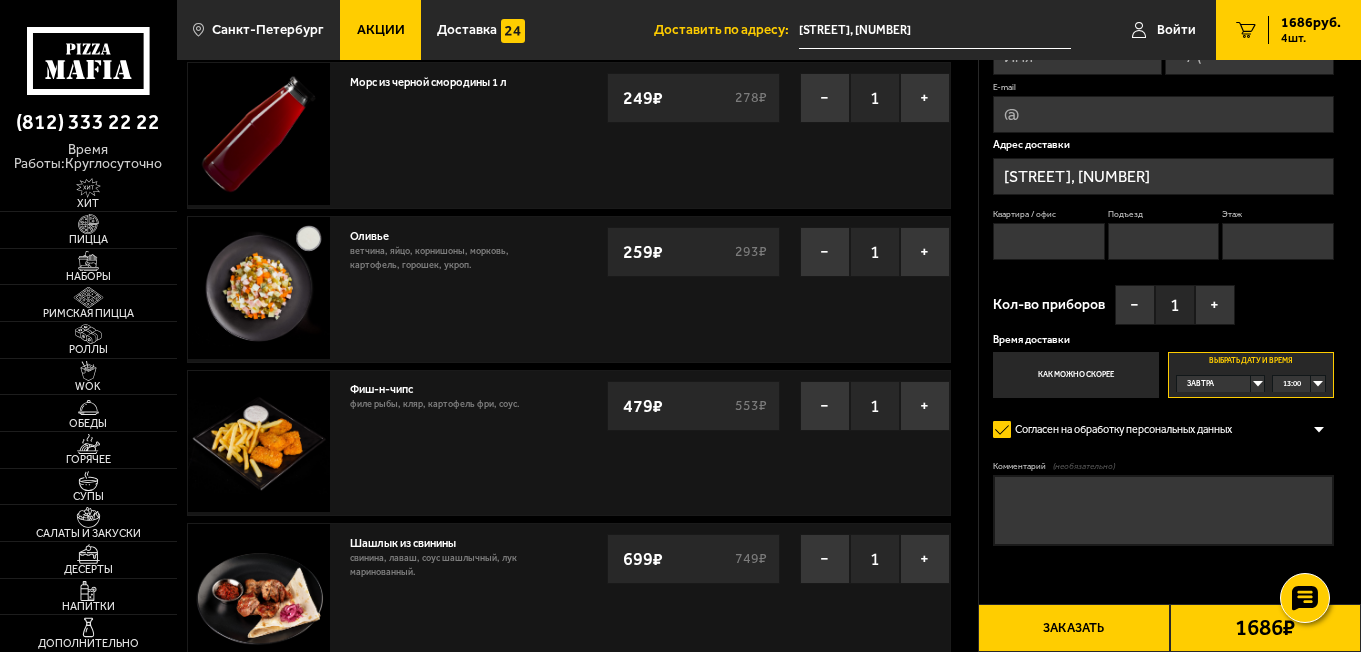 scroll, scrollTop: 0, scrollLeft: 0, axis: both 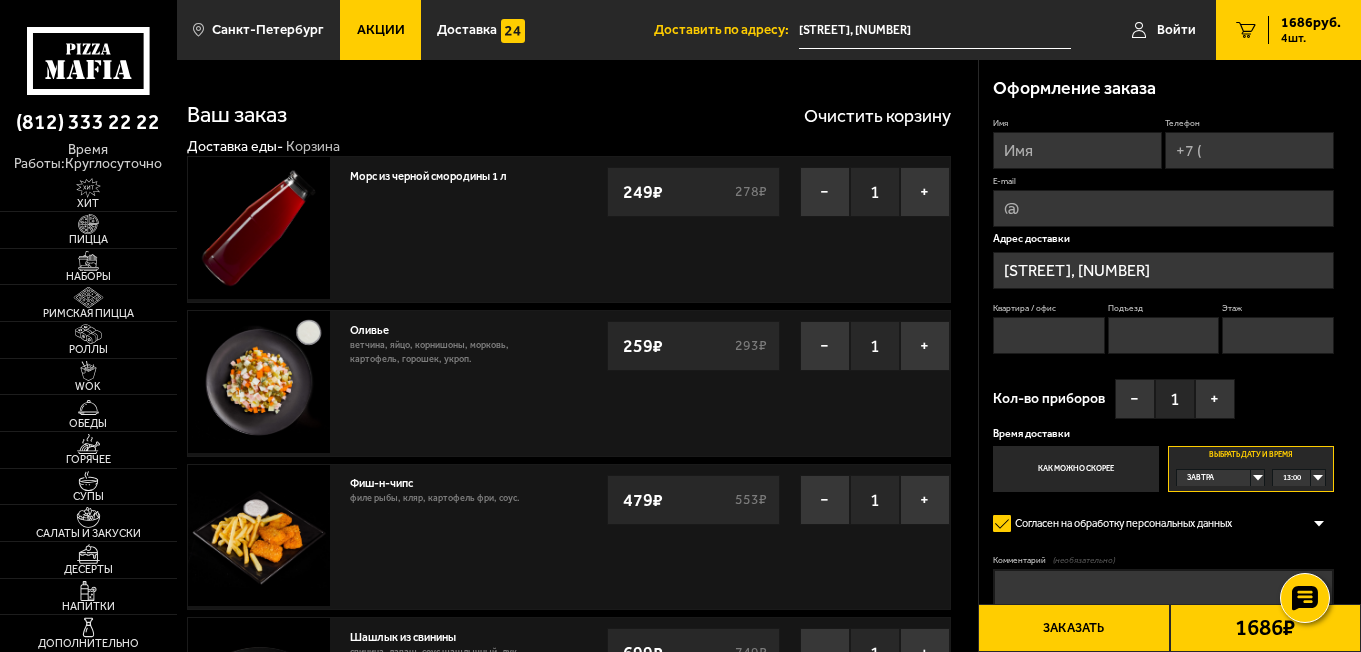 click on "13:00" at bounding box center (1298, 478) 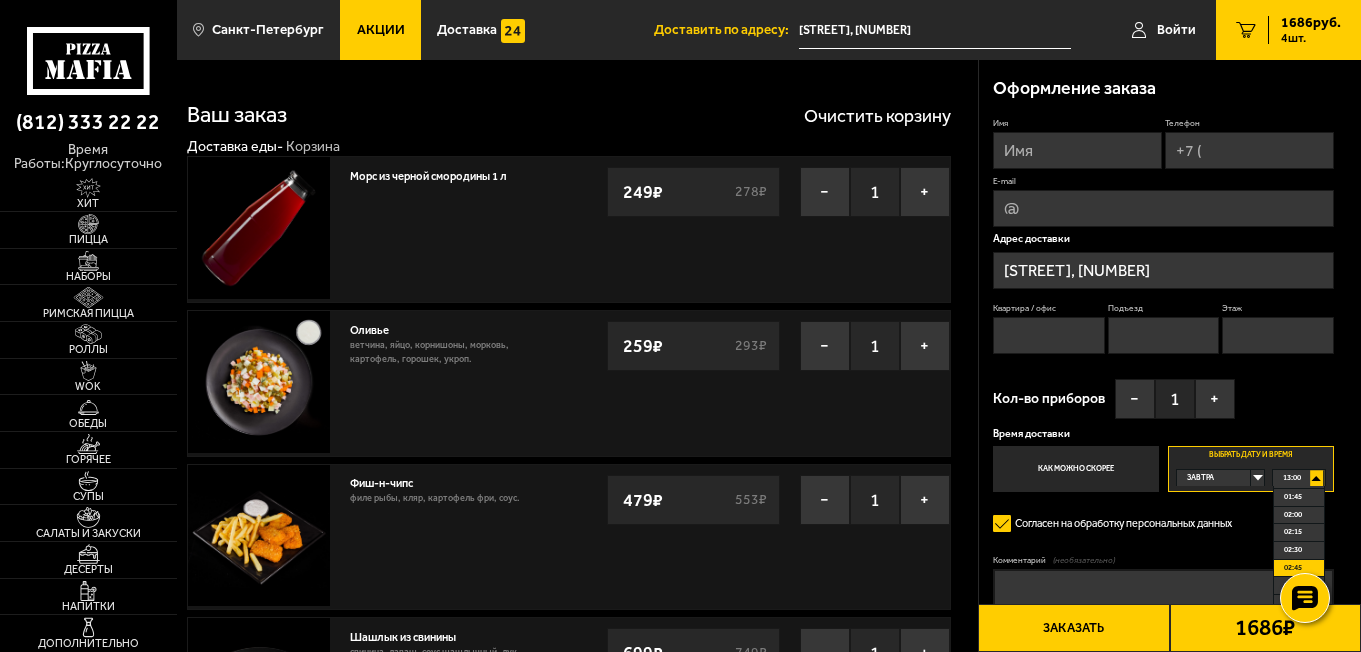 scroll, scrollTop: 100, scrollLeft: 0, axis: vertical 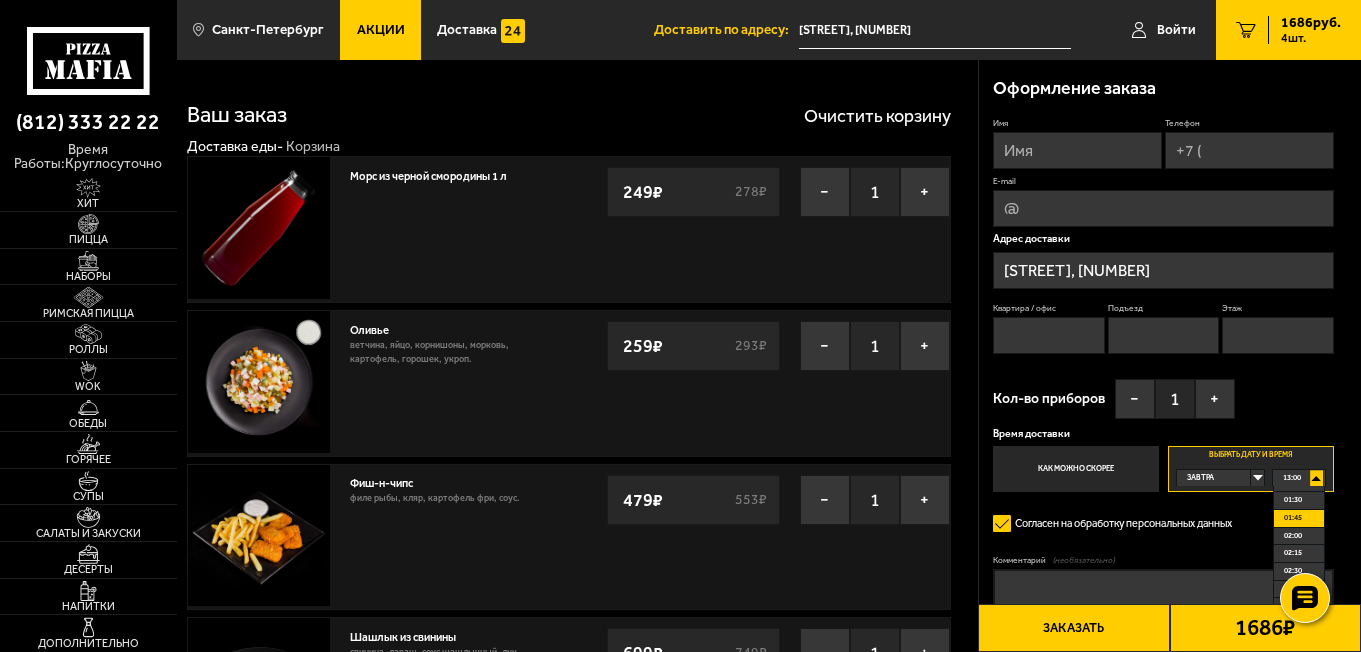 click on "01:45" at bounding box center [1293, 518] 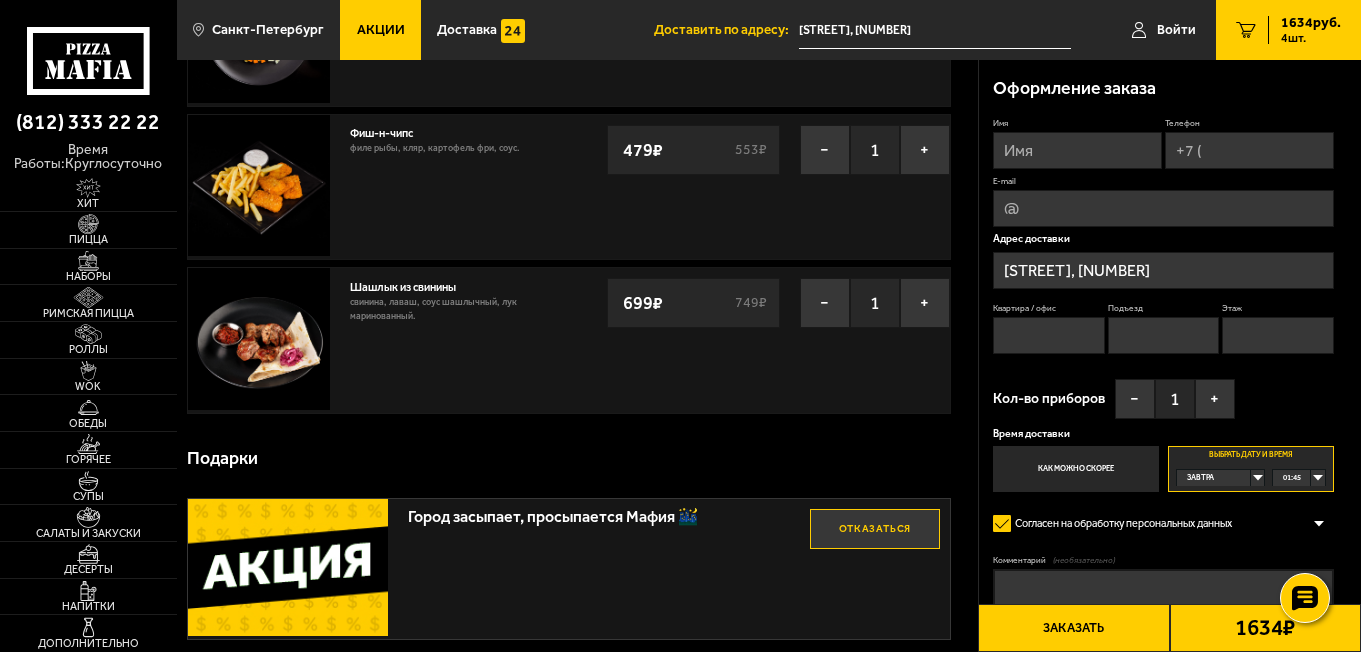 scroll, scrollTop: 0, scrollLeft: 0, axis: both 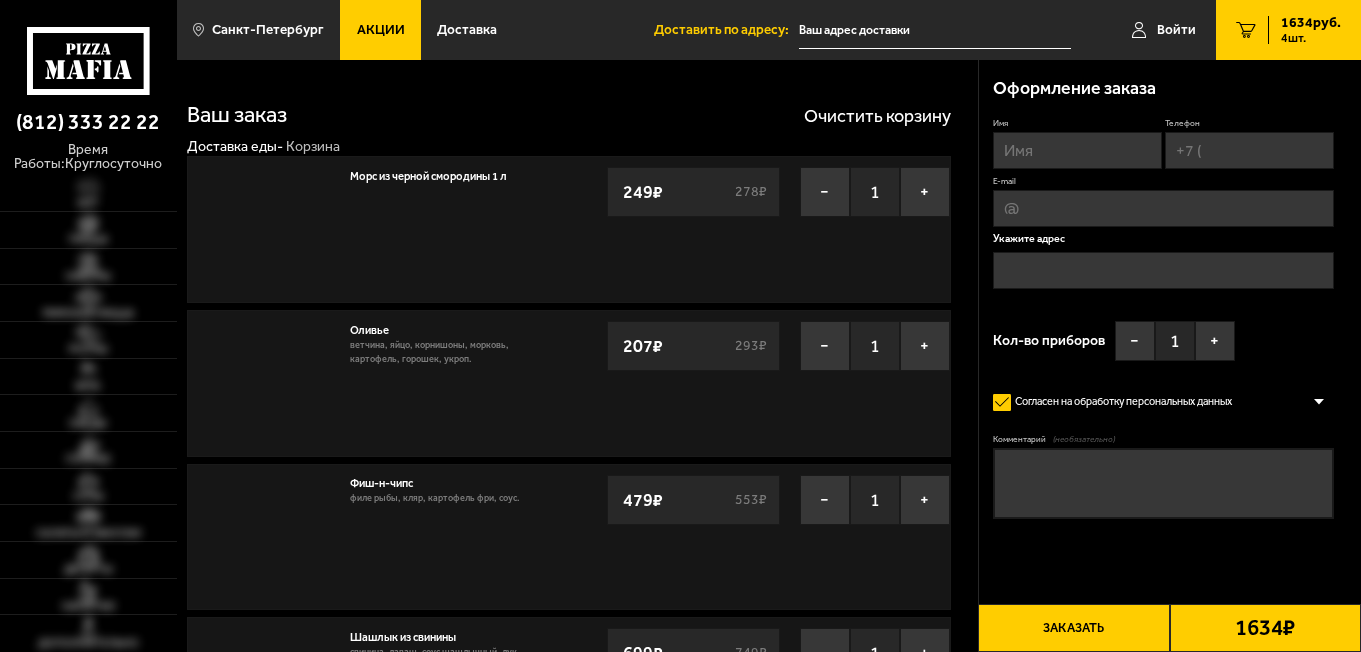 type on "[STREET], [NUMBER]" 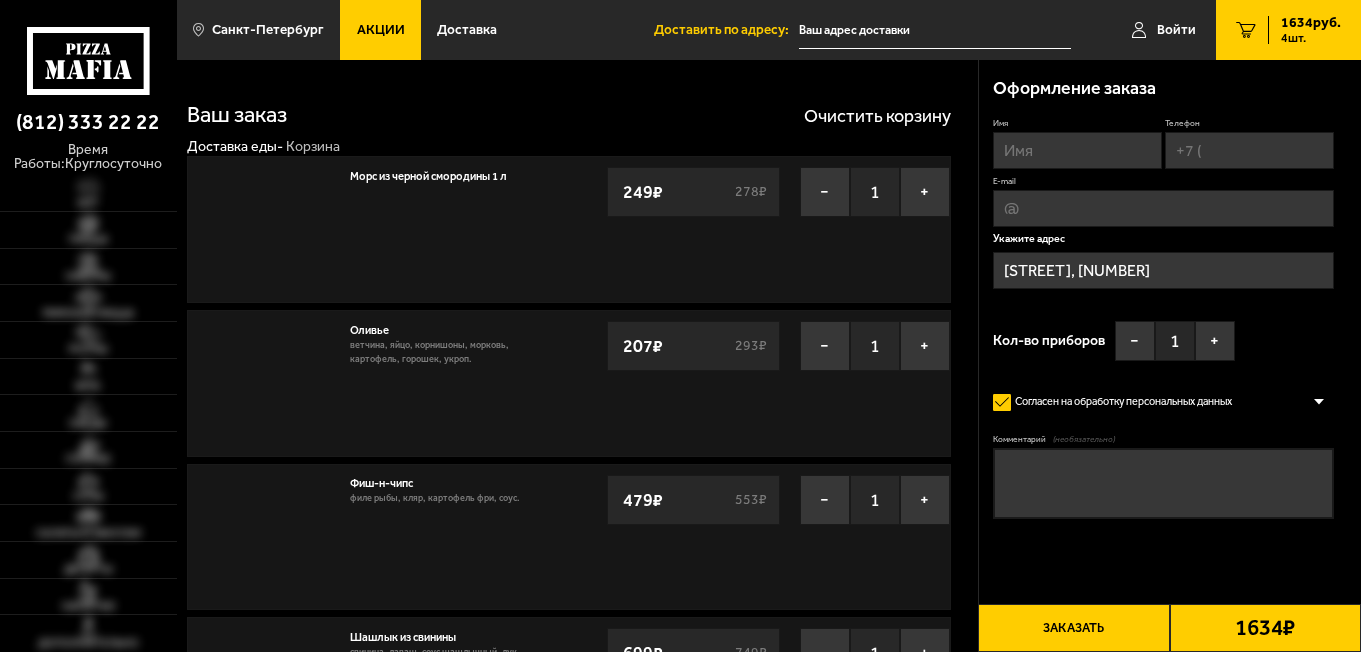 type on "[STREET], [NUMBER]" 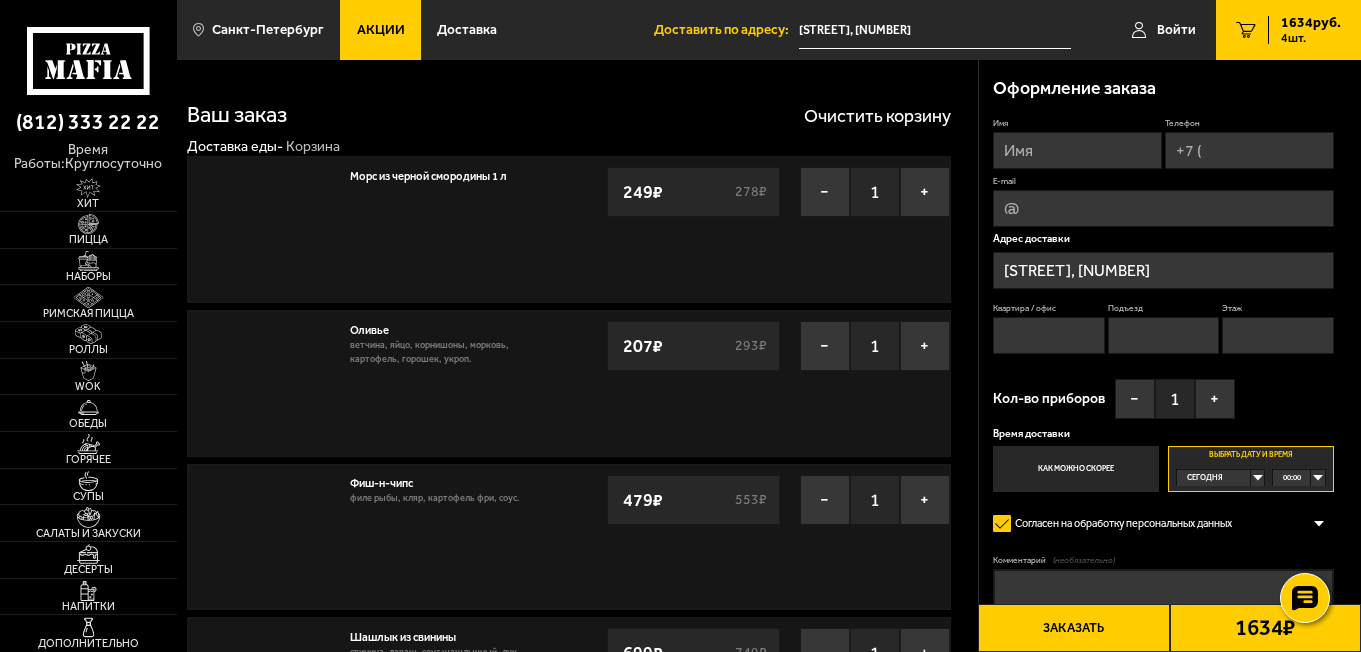 scroll, scrollTop: 0, scrollLeft: 0, axis: both 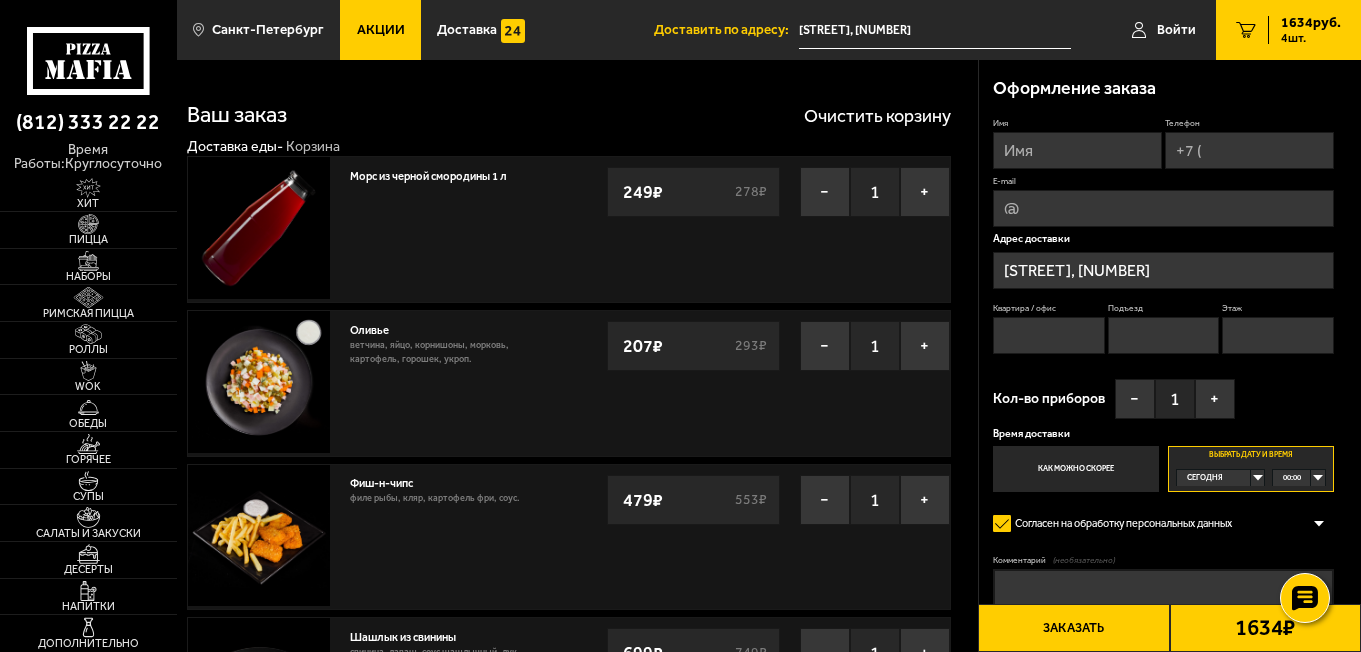 click on "00:00" at bounding box center (1298, 478) 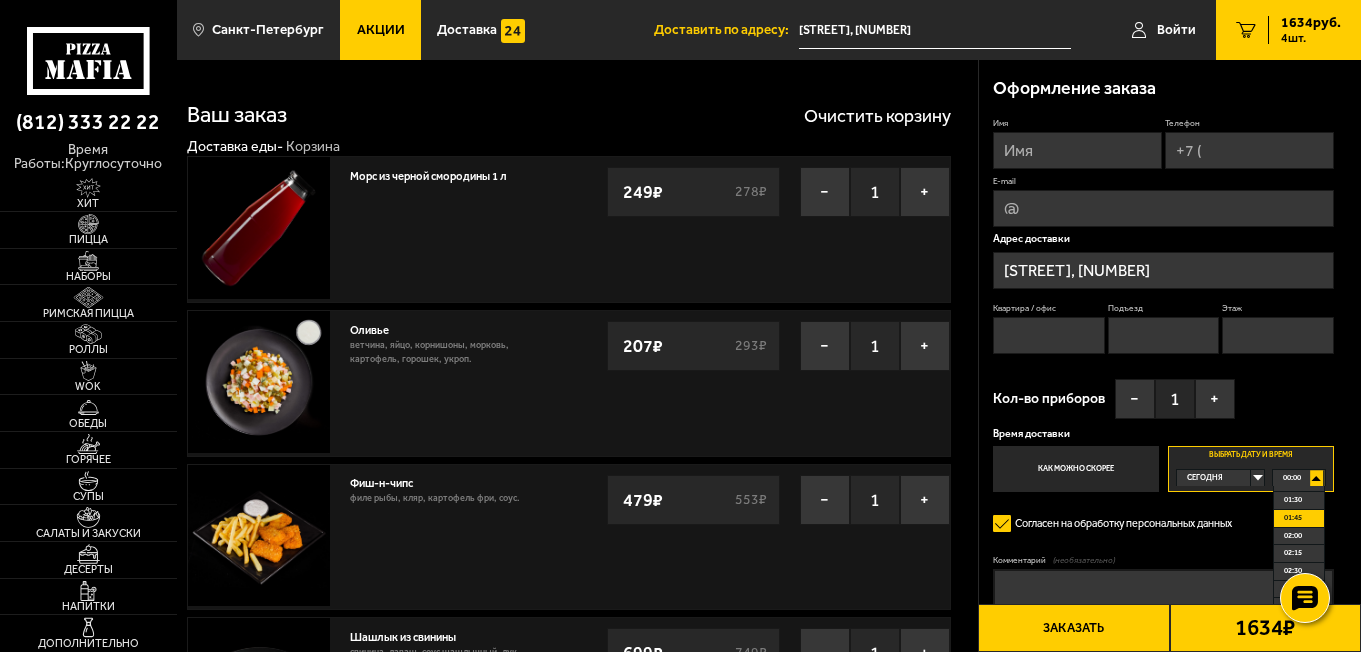 scroll, scrollTop: 0, scrollLeft: 0, axis: both 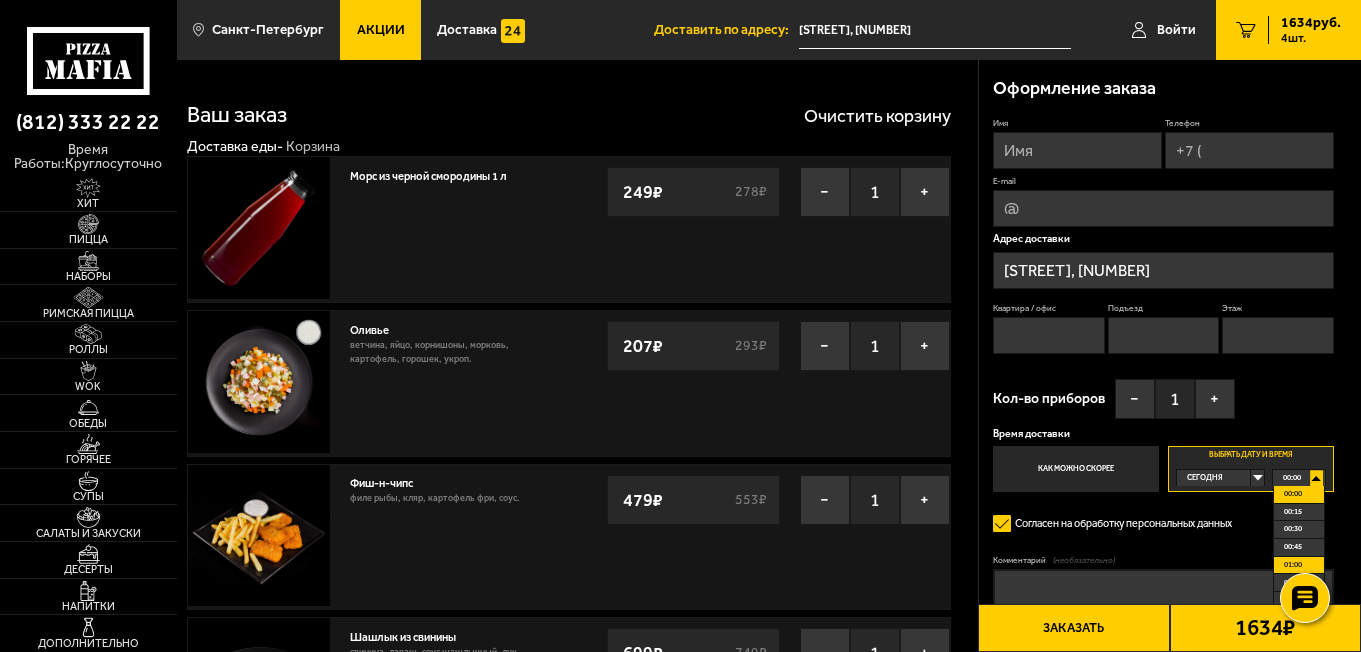 click on "01:00" at bounding box center [1293, 565] 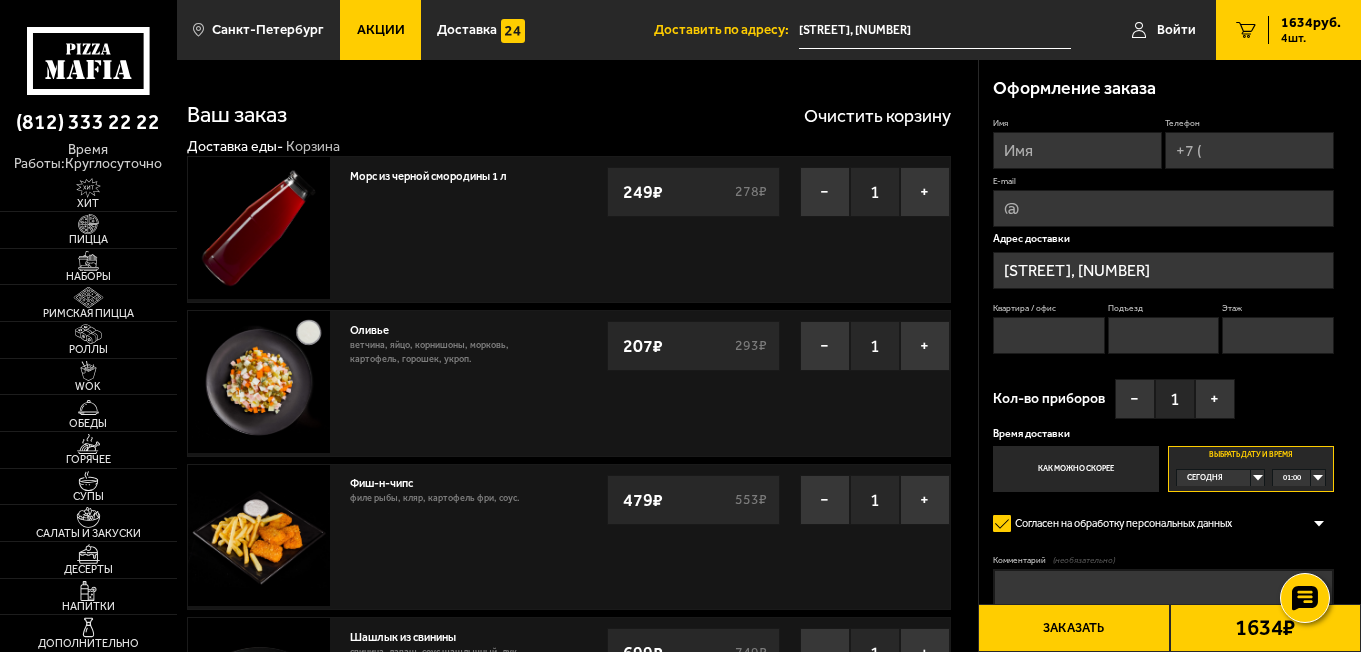 click on "Сегодня" at bounding box center (1205, 478) 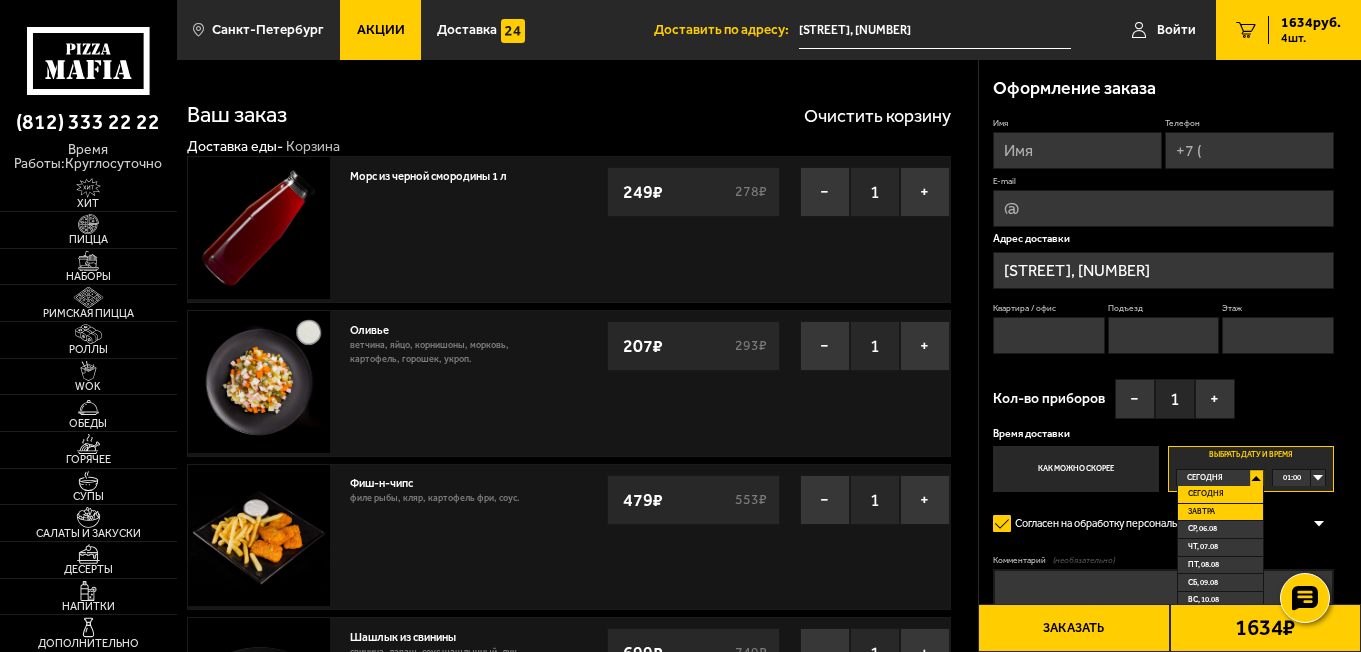 click on "Завтра" at bounding box center [1201, 512] 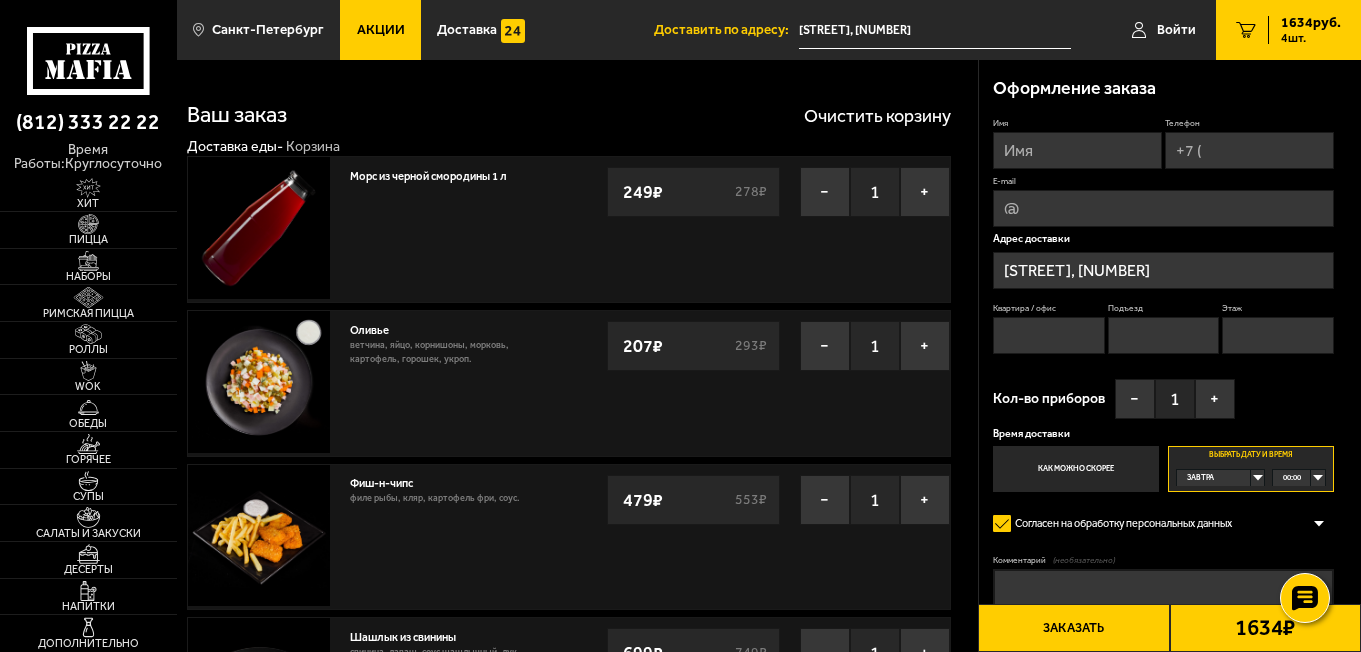 click on "00:00" at bounding box center [1292, 478] 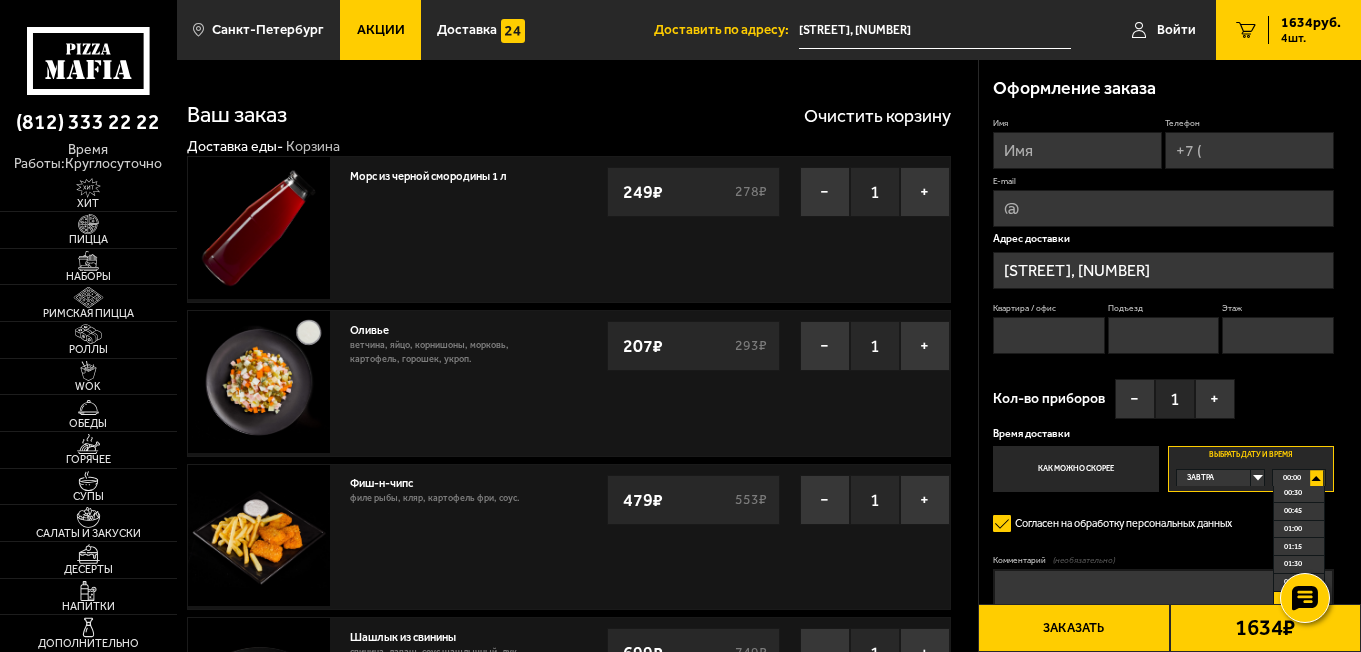 scroll, scrollTop: 0, scrollLeft: 0, axis: both 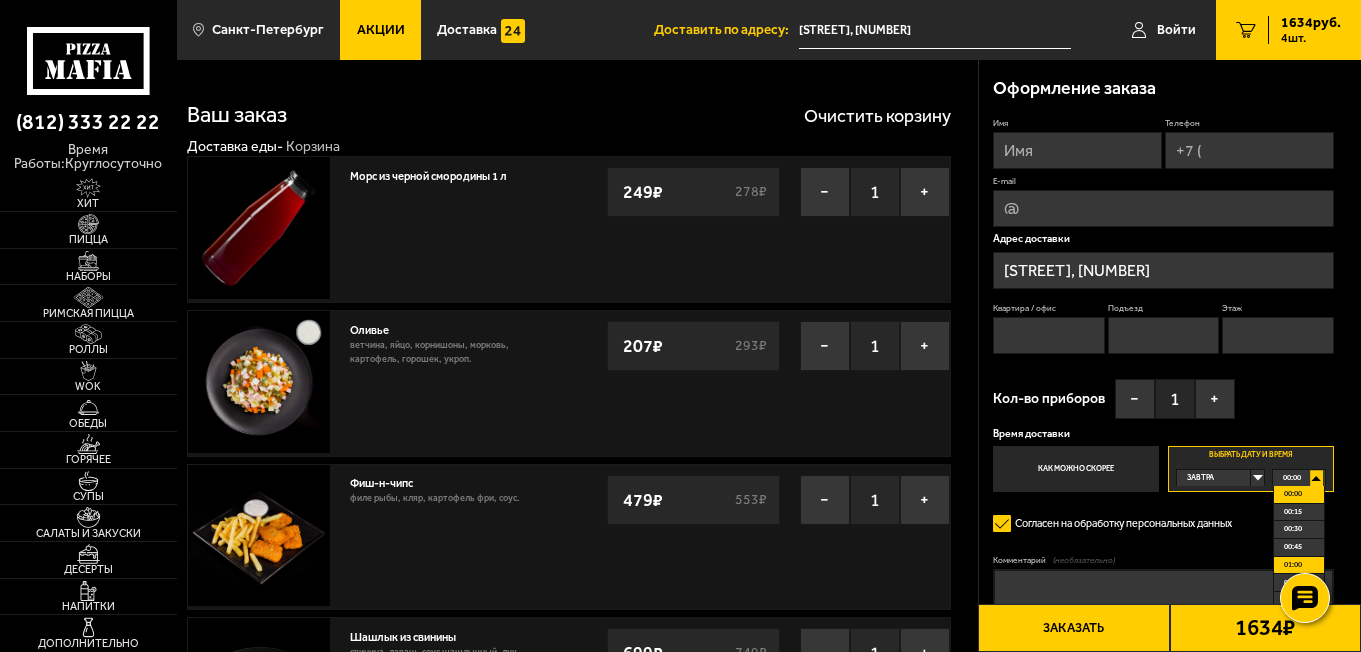 click on "01:00" at bounding box center (1293, 565) 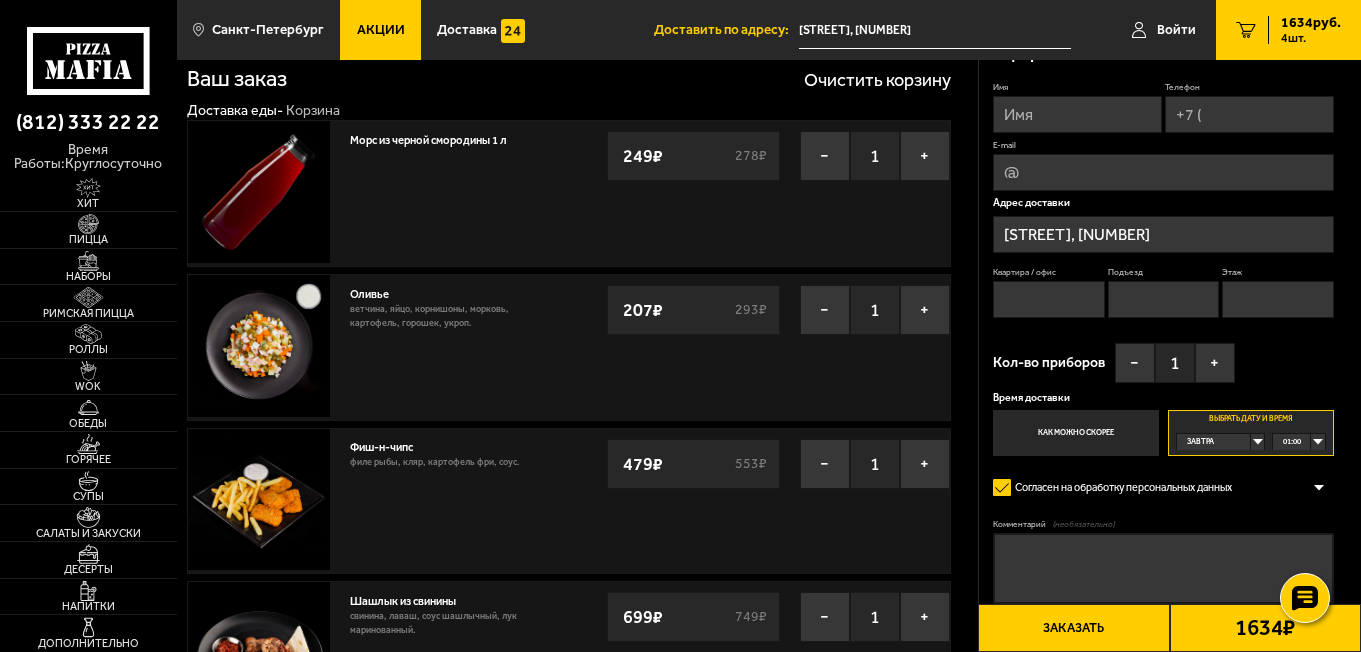 scroll, scrollTop: 0, scrollLeft: 0, axis: both 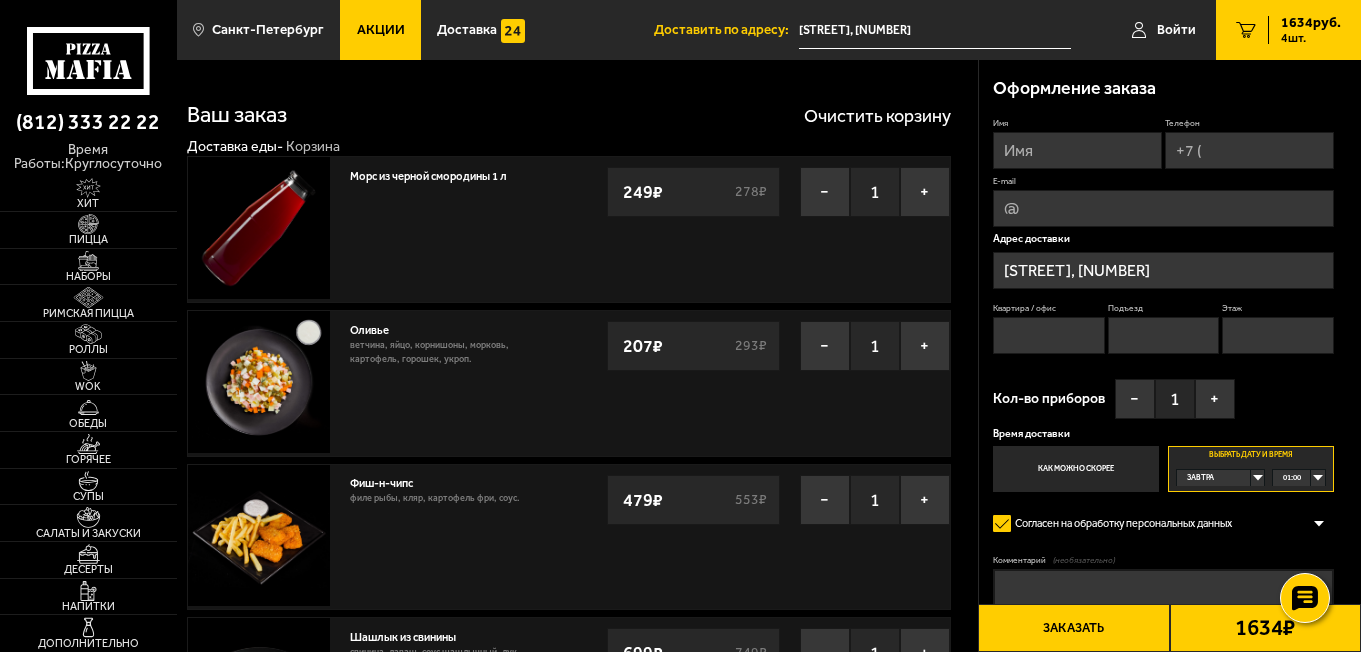 click on "Выбрать дату и время Завтра 01:00" at bounding box center [1251, 468] 